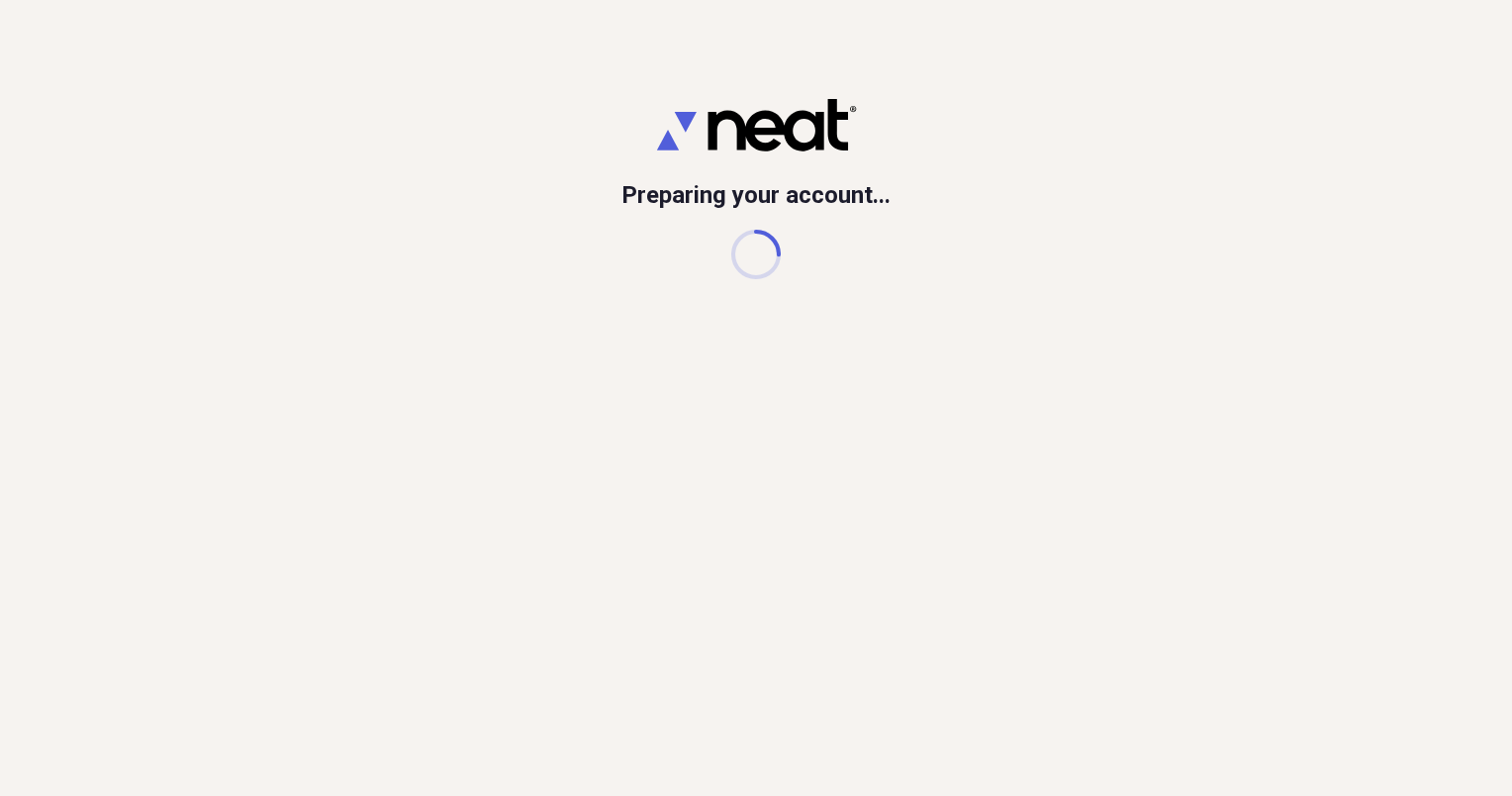 scroll, scrollTop: 0, scrollLeft: 0, axis: both 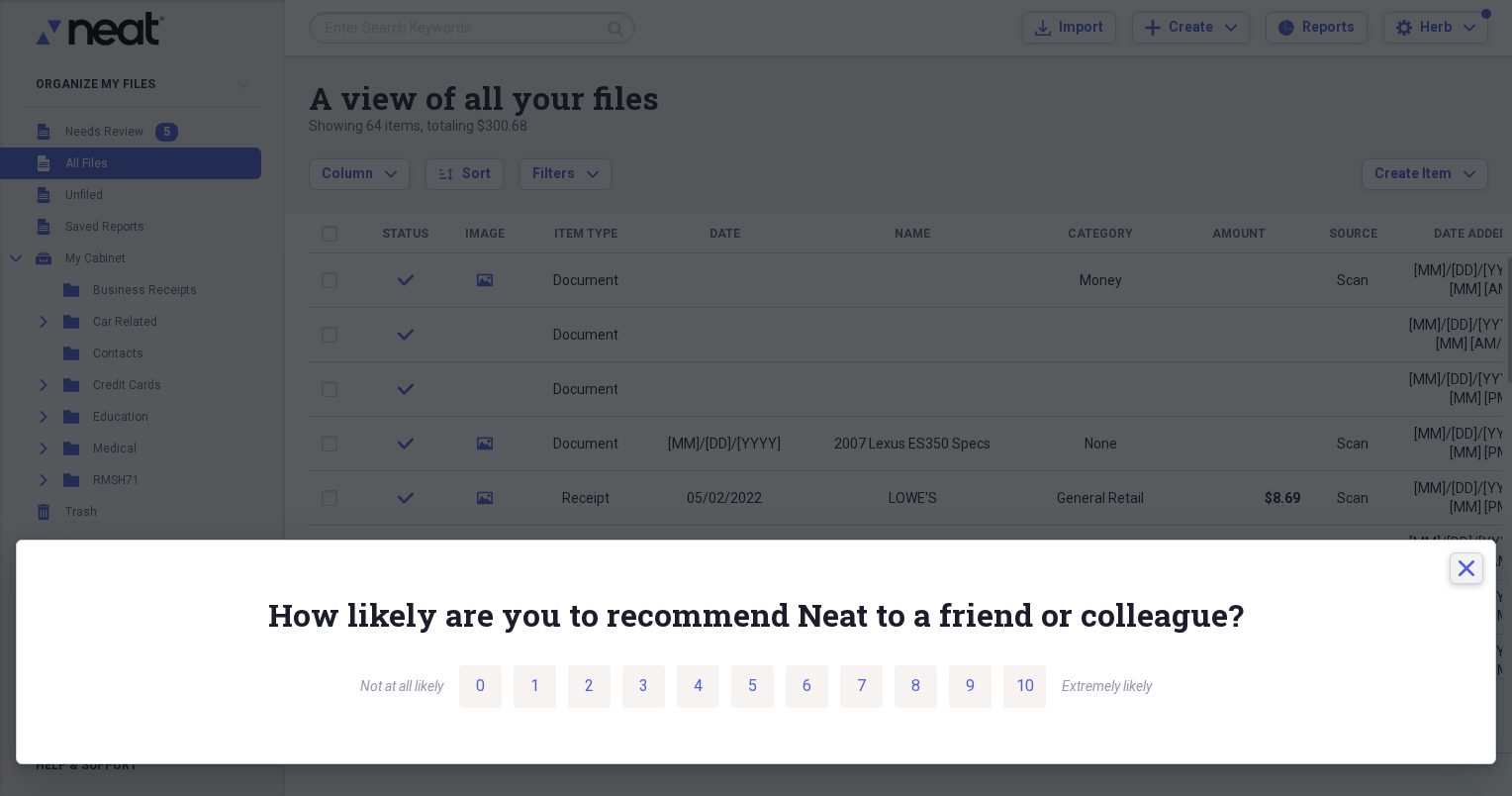 click 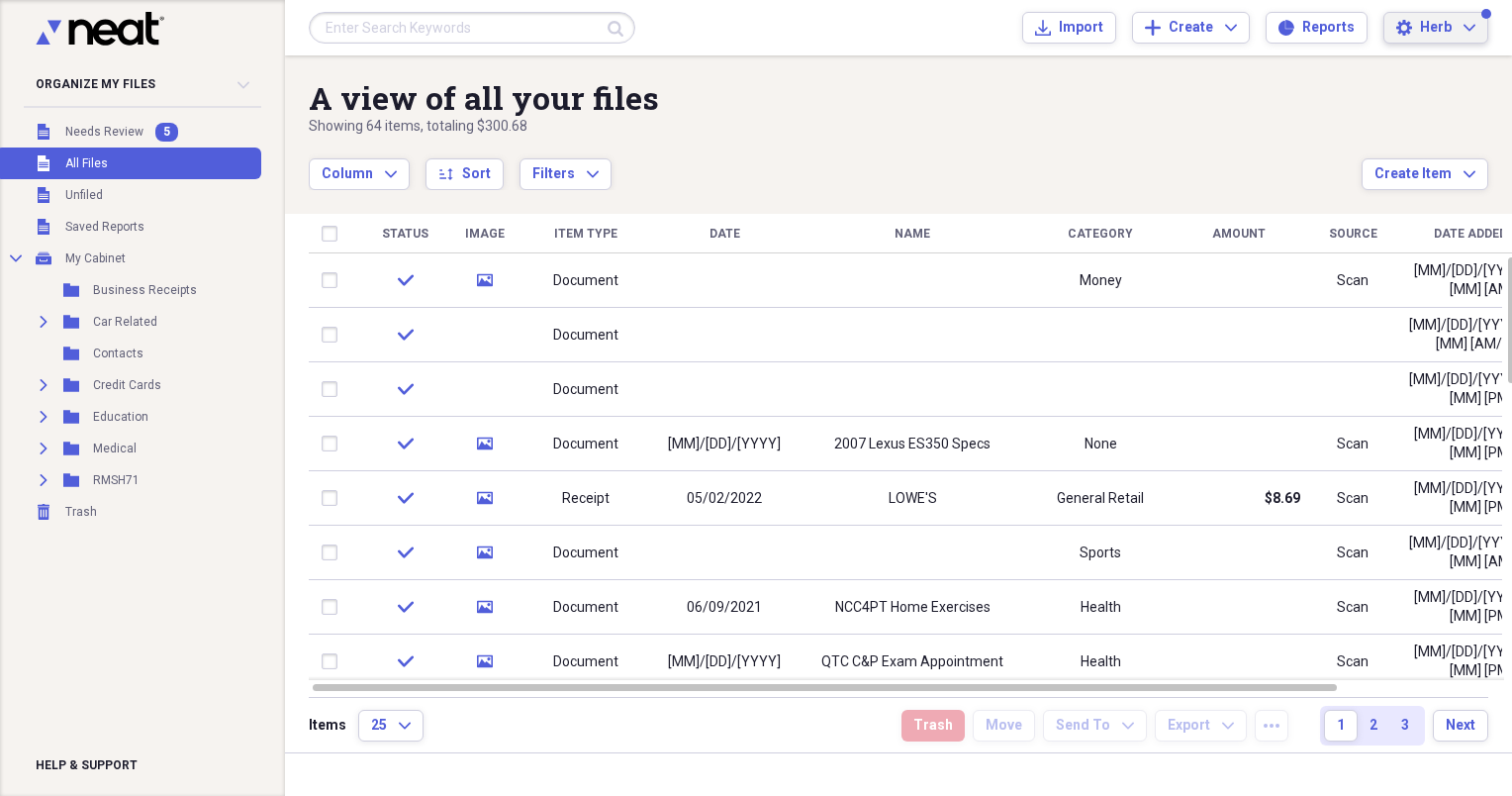 click on "Herb Expand" at bounding box center (1448, 28) 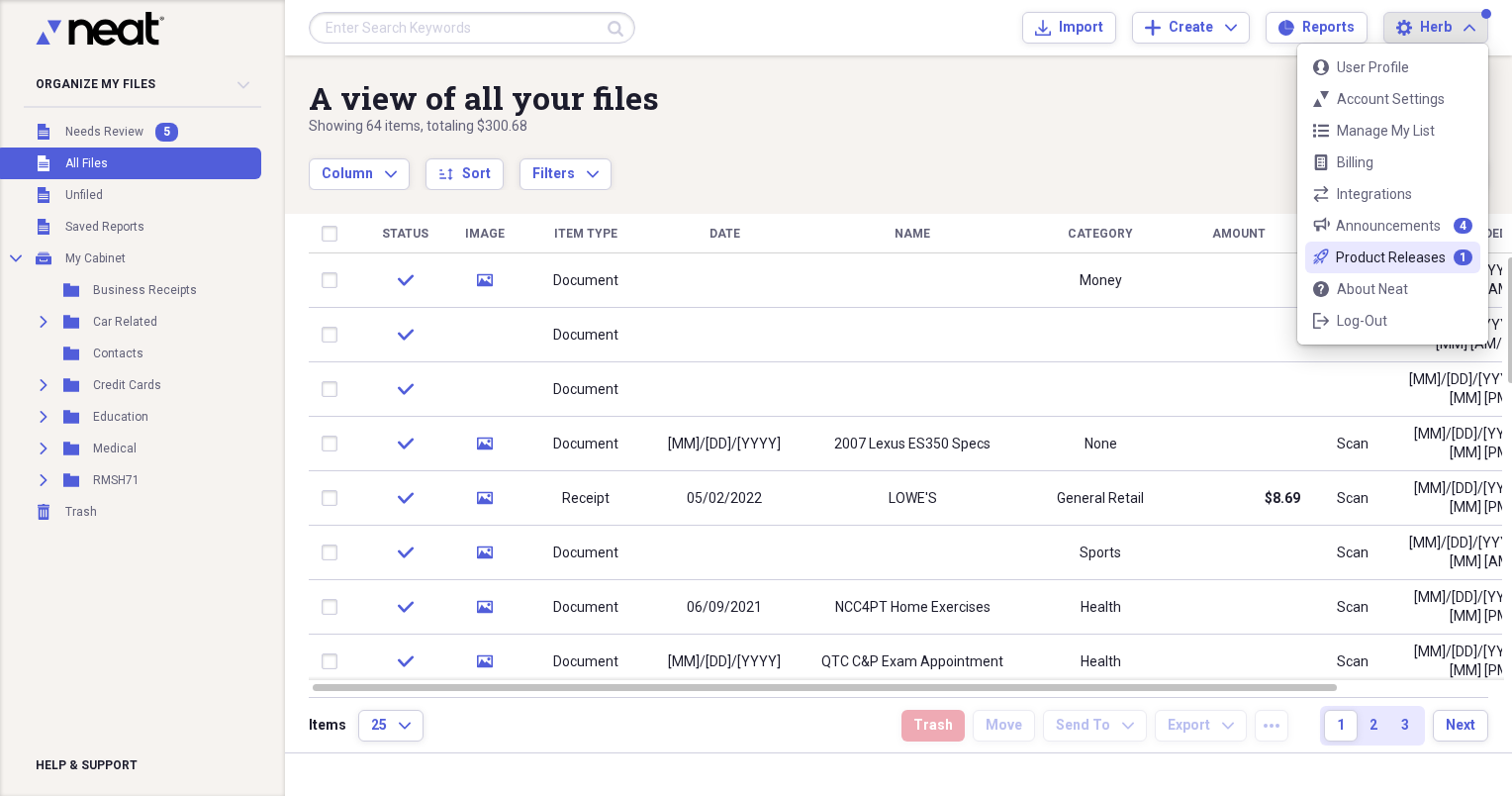 click on "Product Releases" at bounding box center (1390, 257) 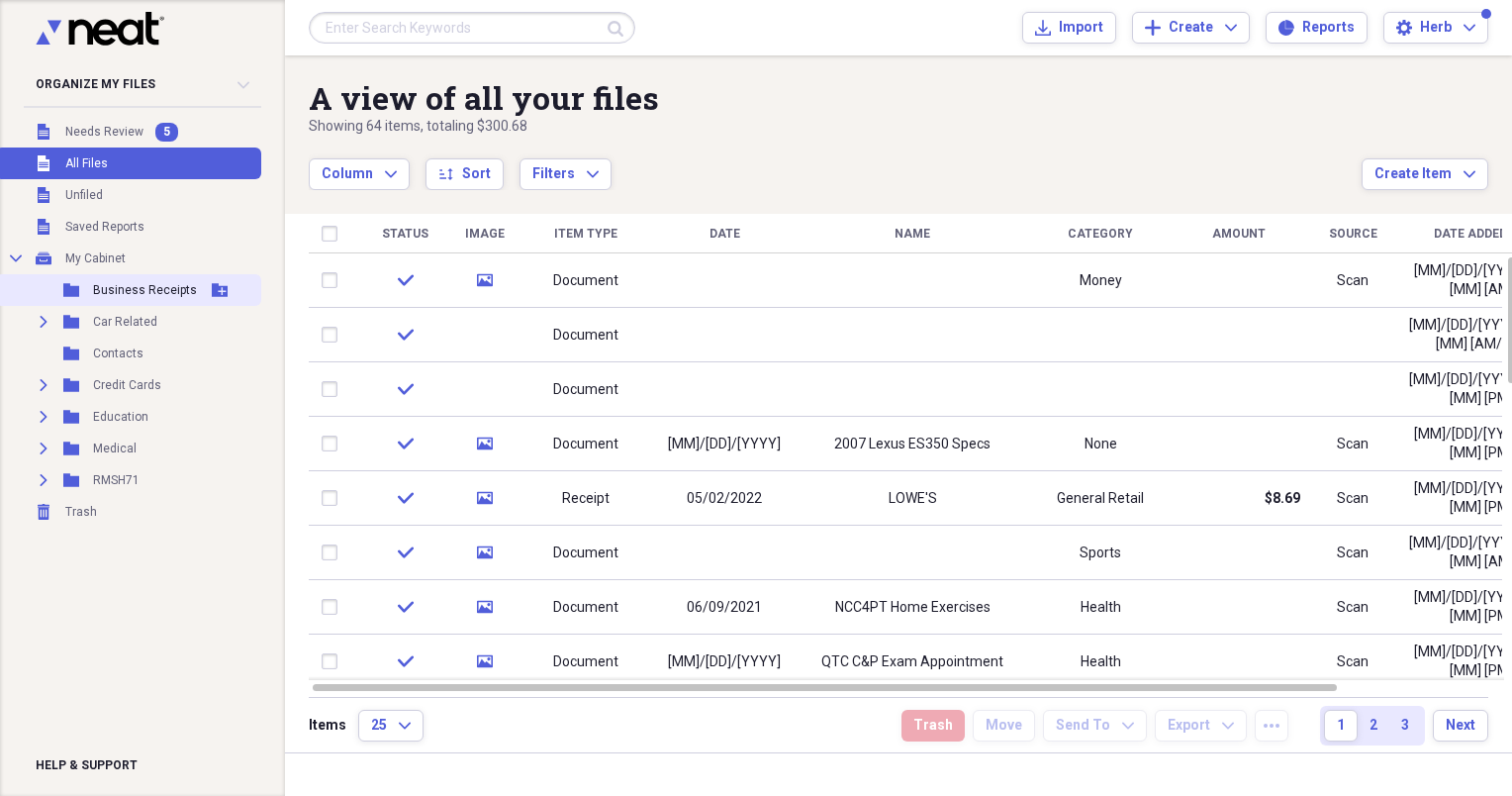 click on "Folder Business Receipts Add Folder" at bounding box center (129, 290) 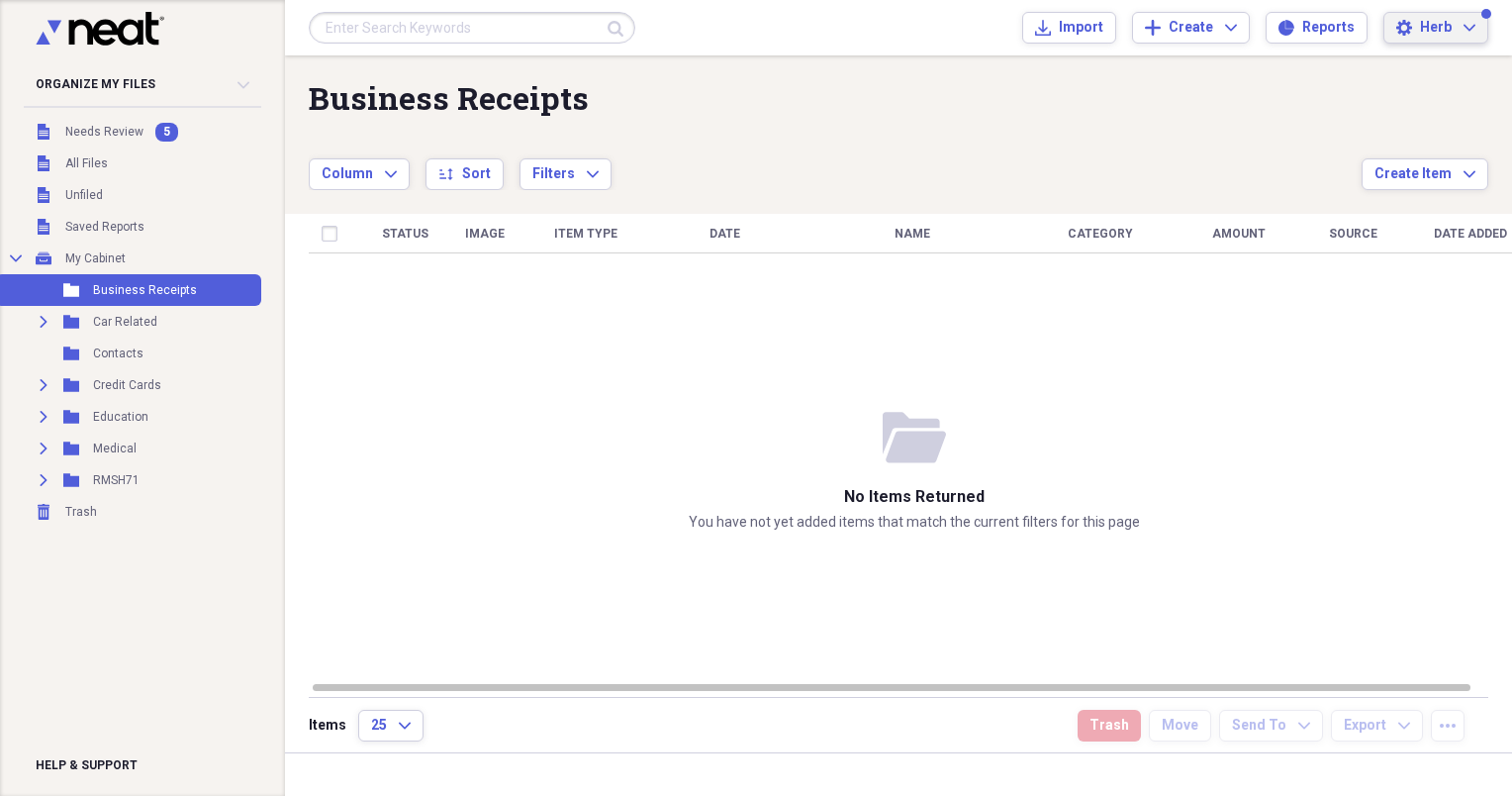 click 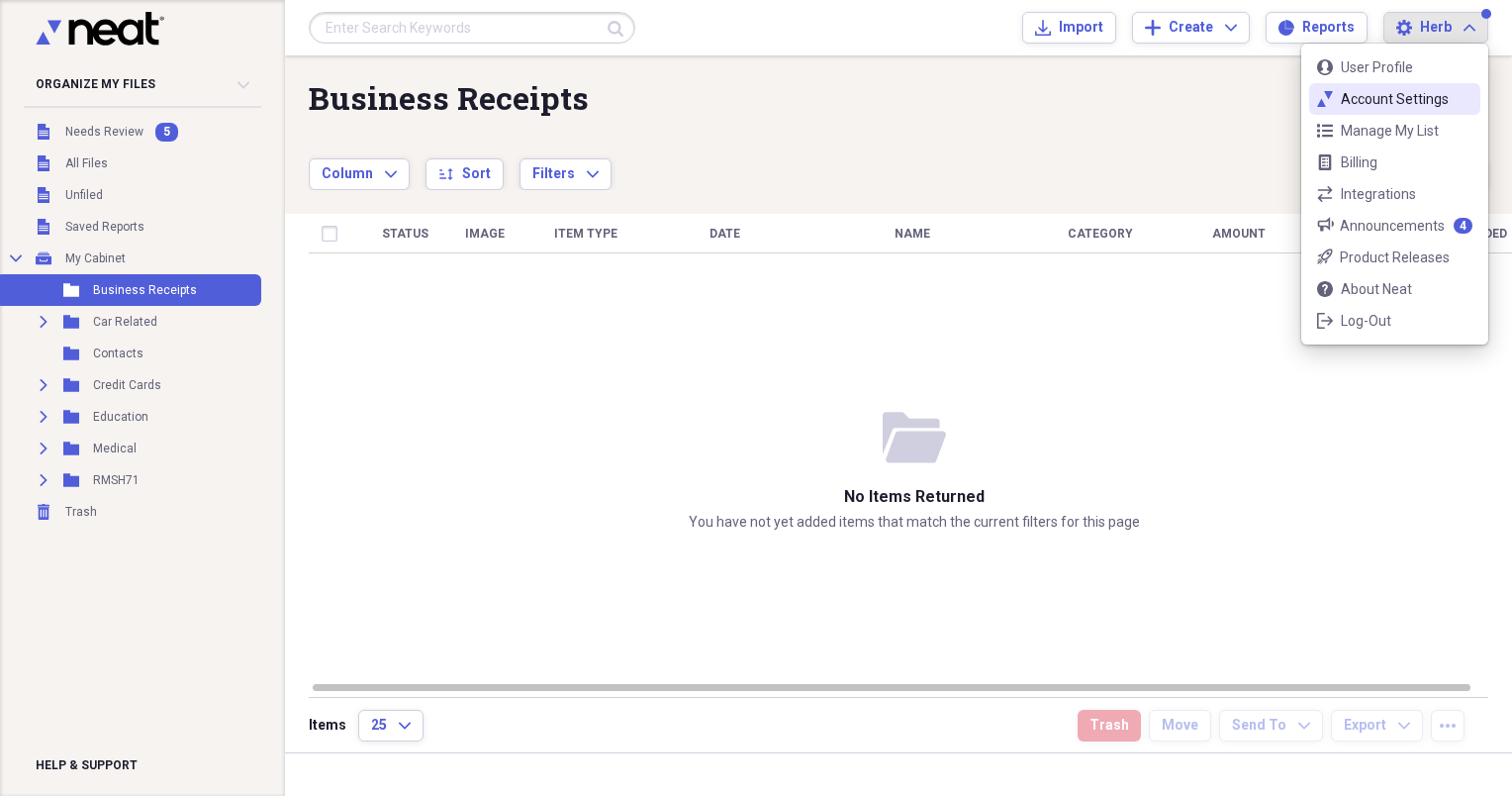 click on "Account Settings" at bounding box center (1394, 99) 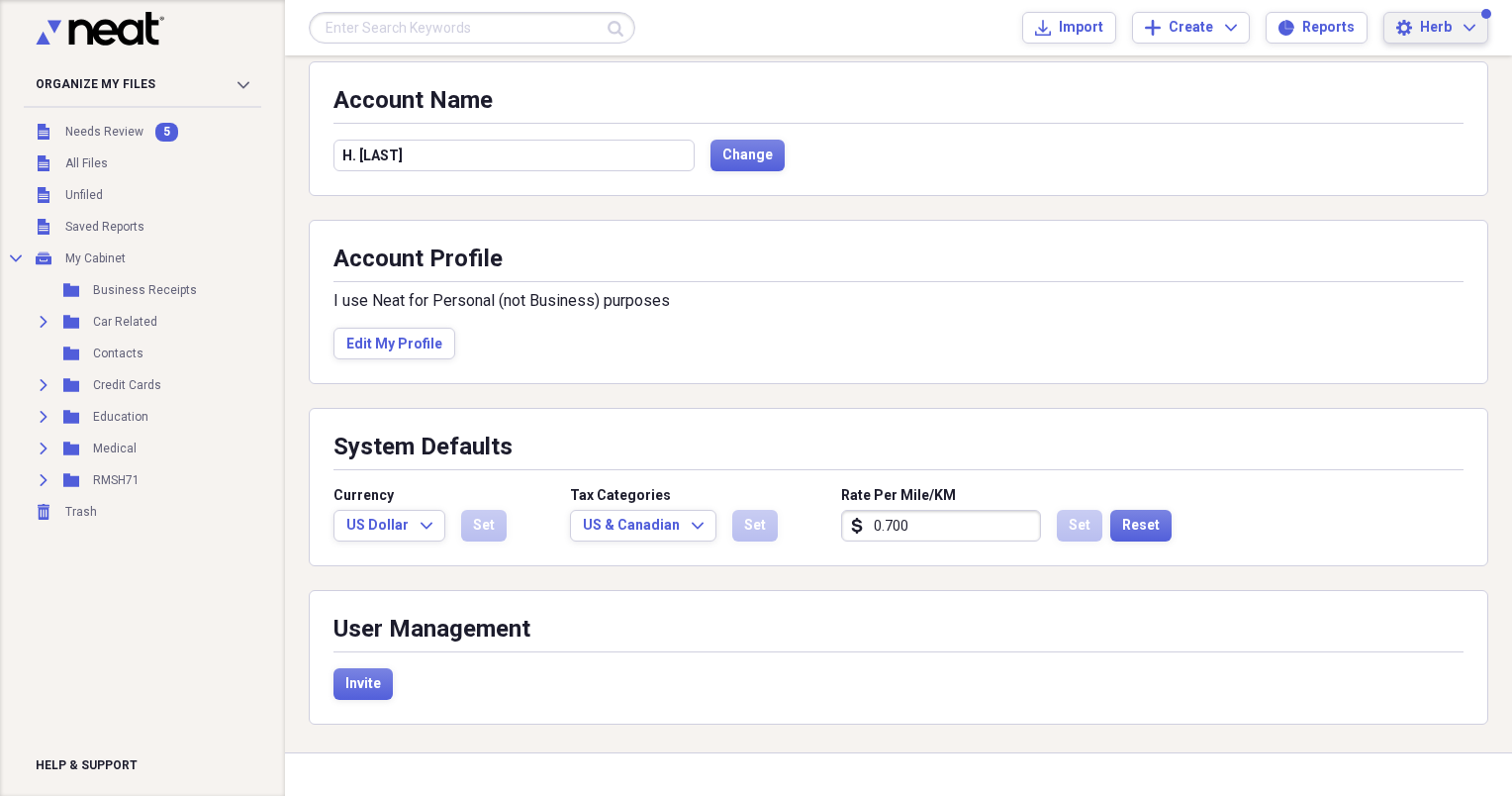scroll, scrollTop: 95, scrollLeft: 0, axis: vertical 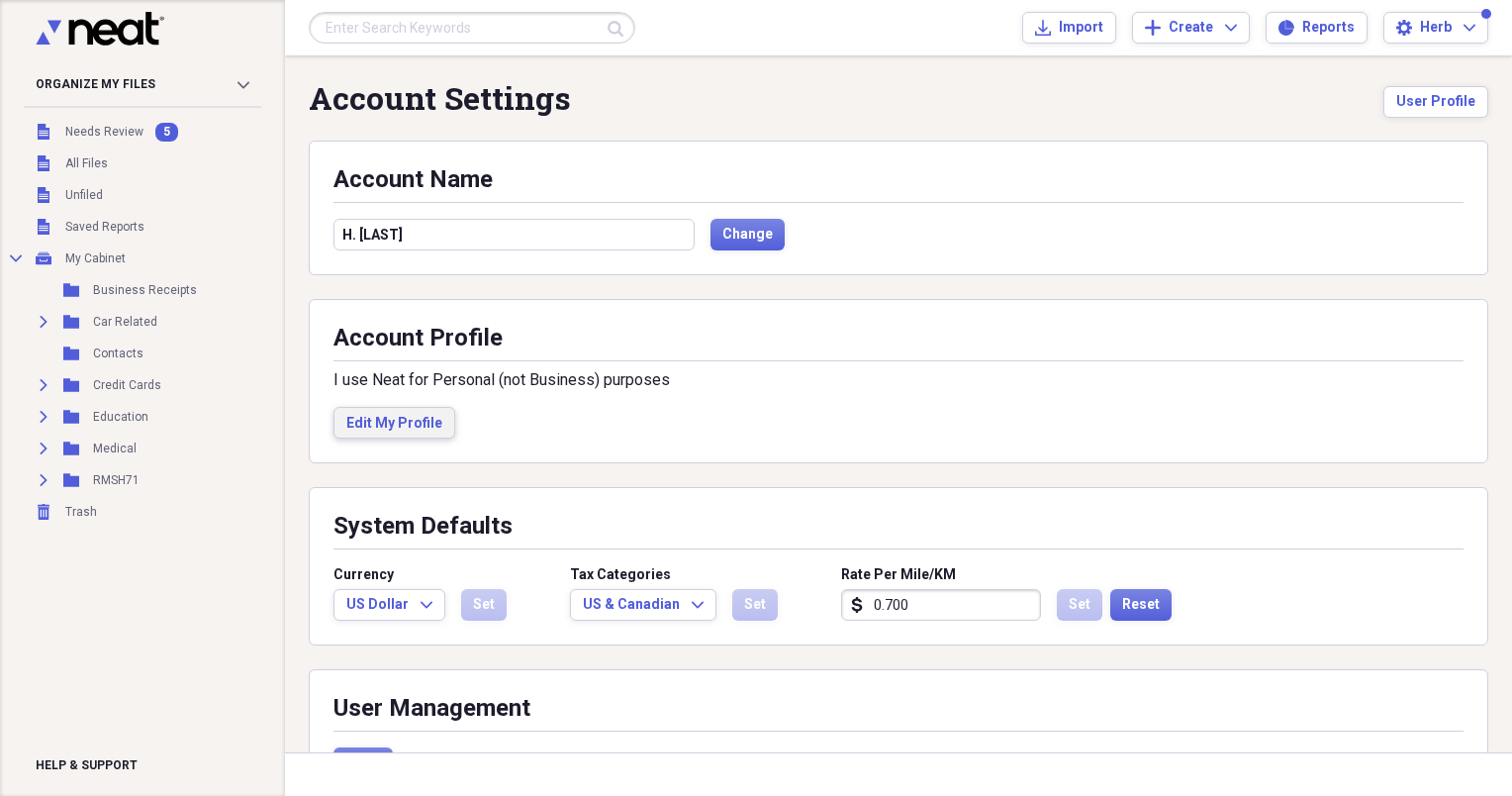click on "Edit My Profile" at bounding box center [394, 424] 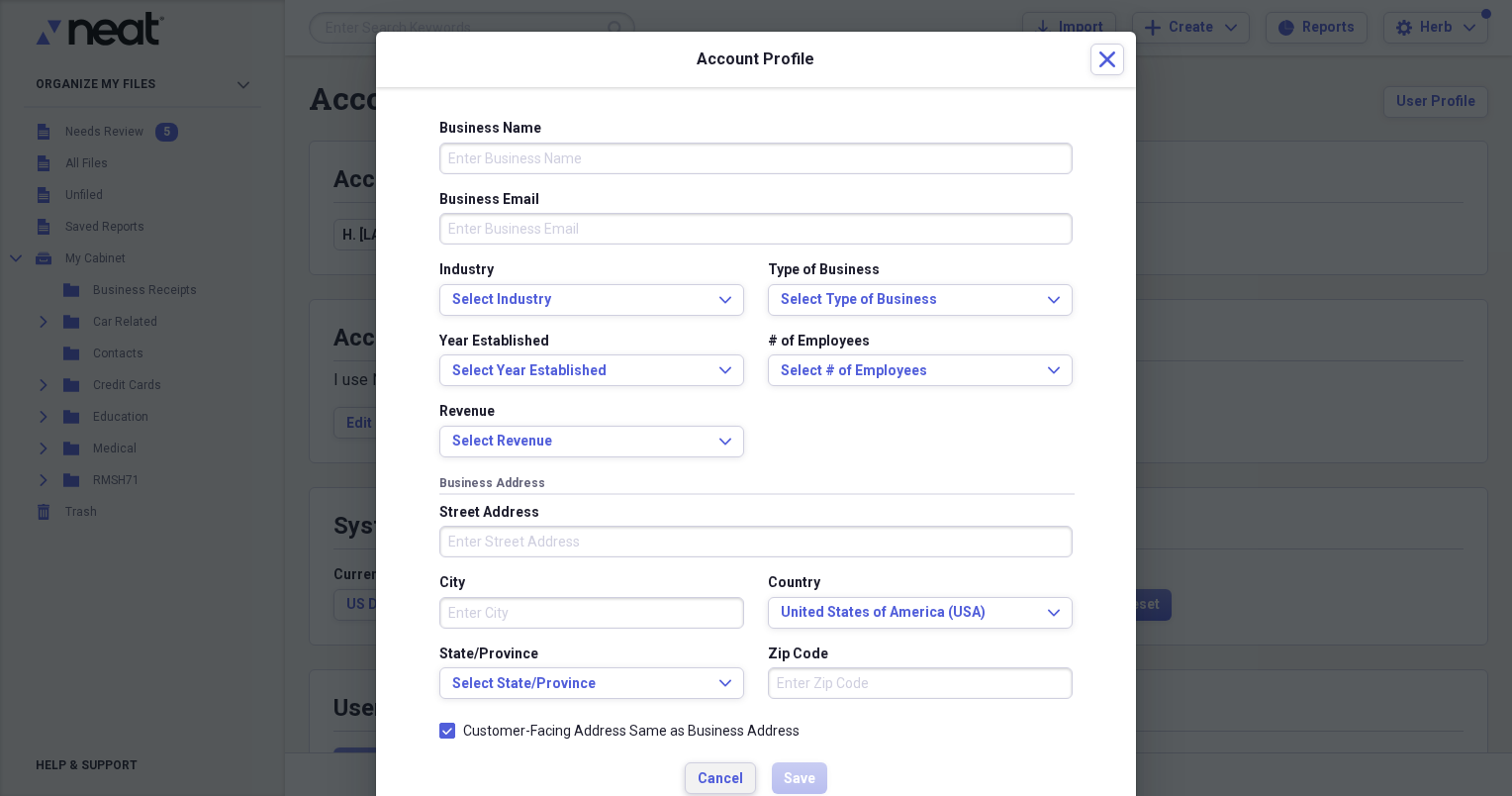 click on "Cancel" at bounding box center [720, 779] 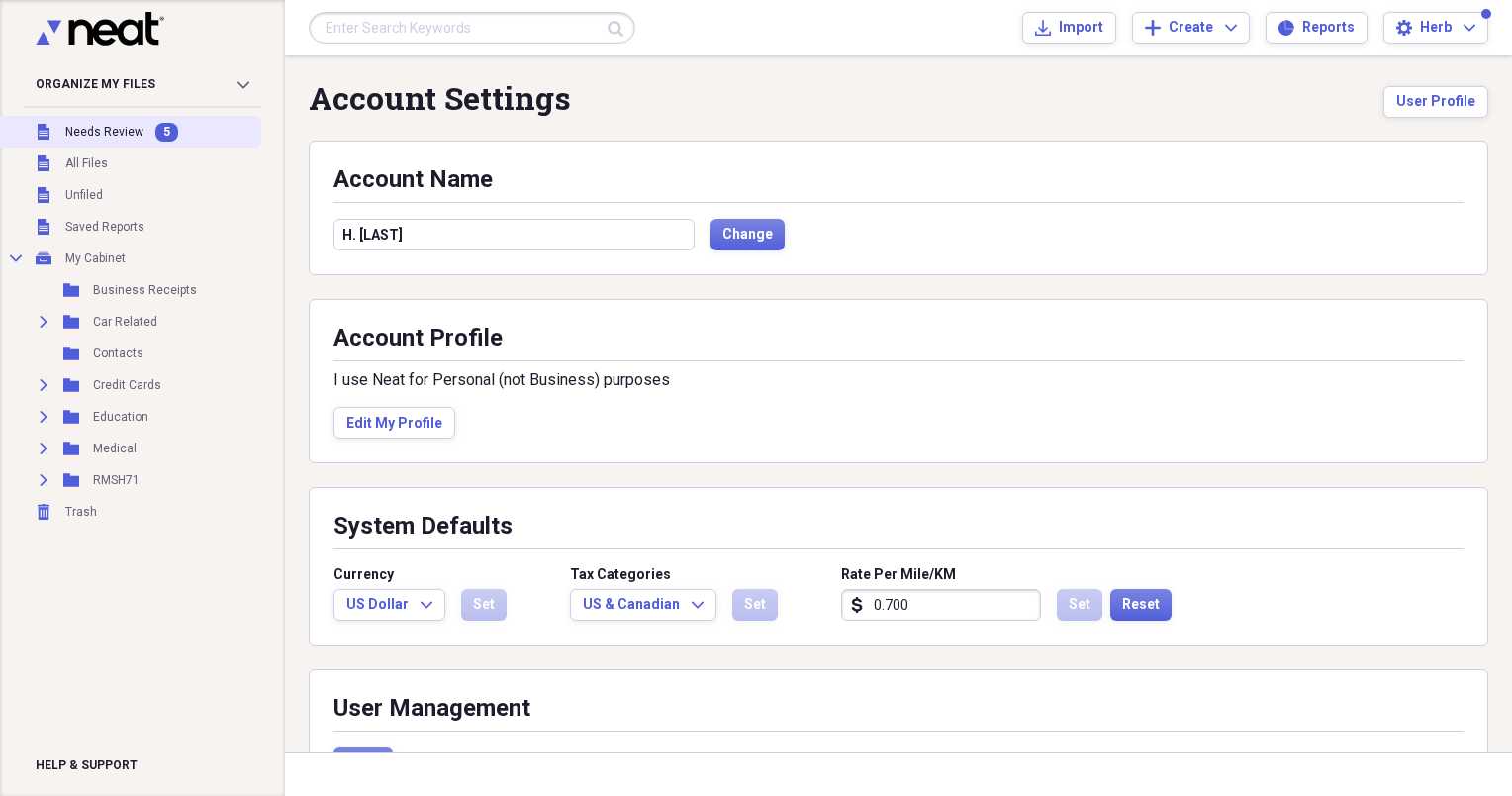 click on "Needs Review" at bounding box center (104, 132) 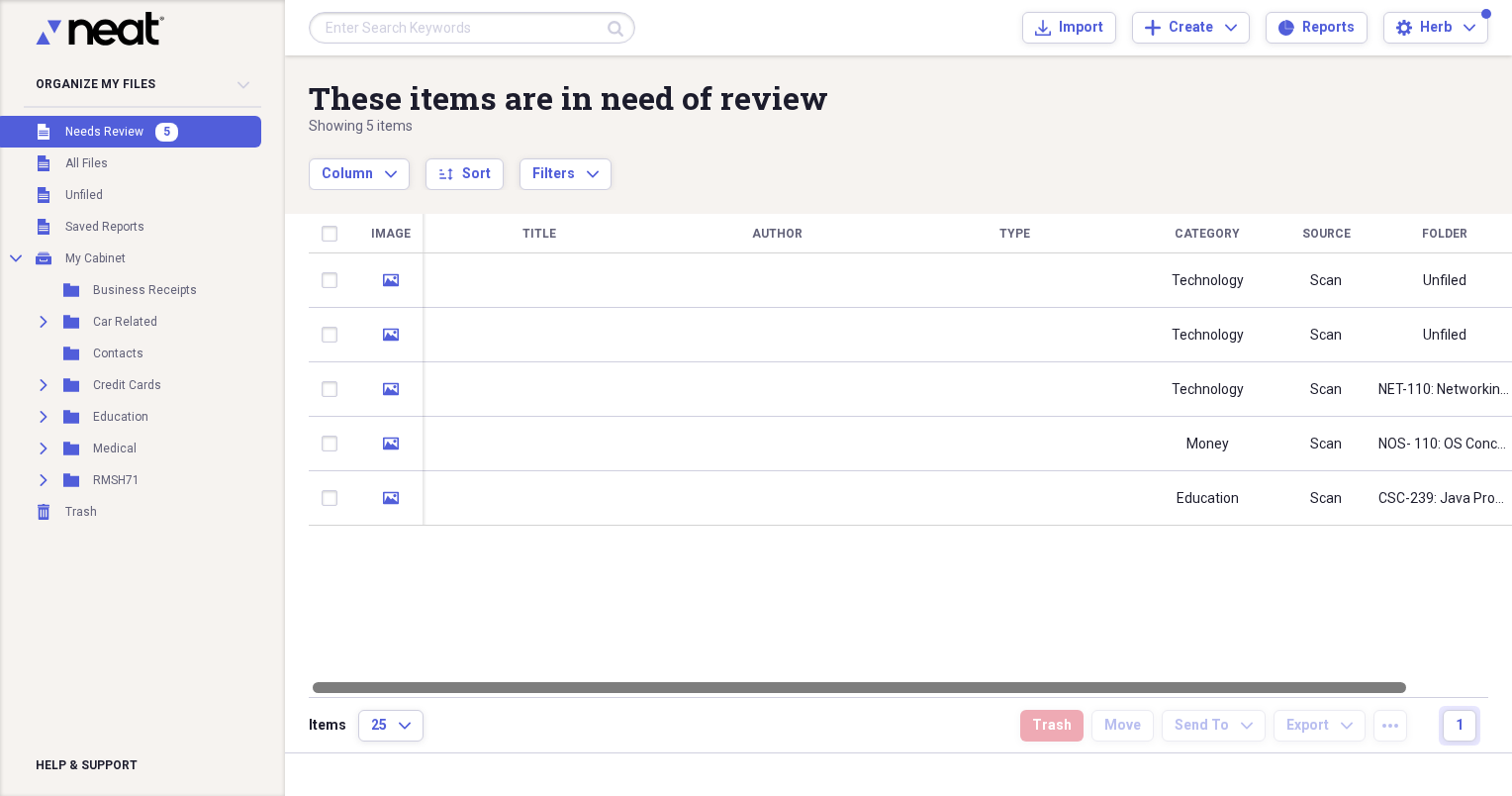 click at bounding box center (913, 687) 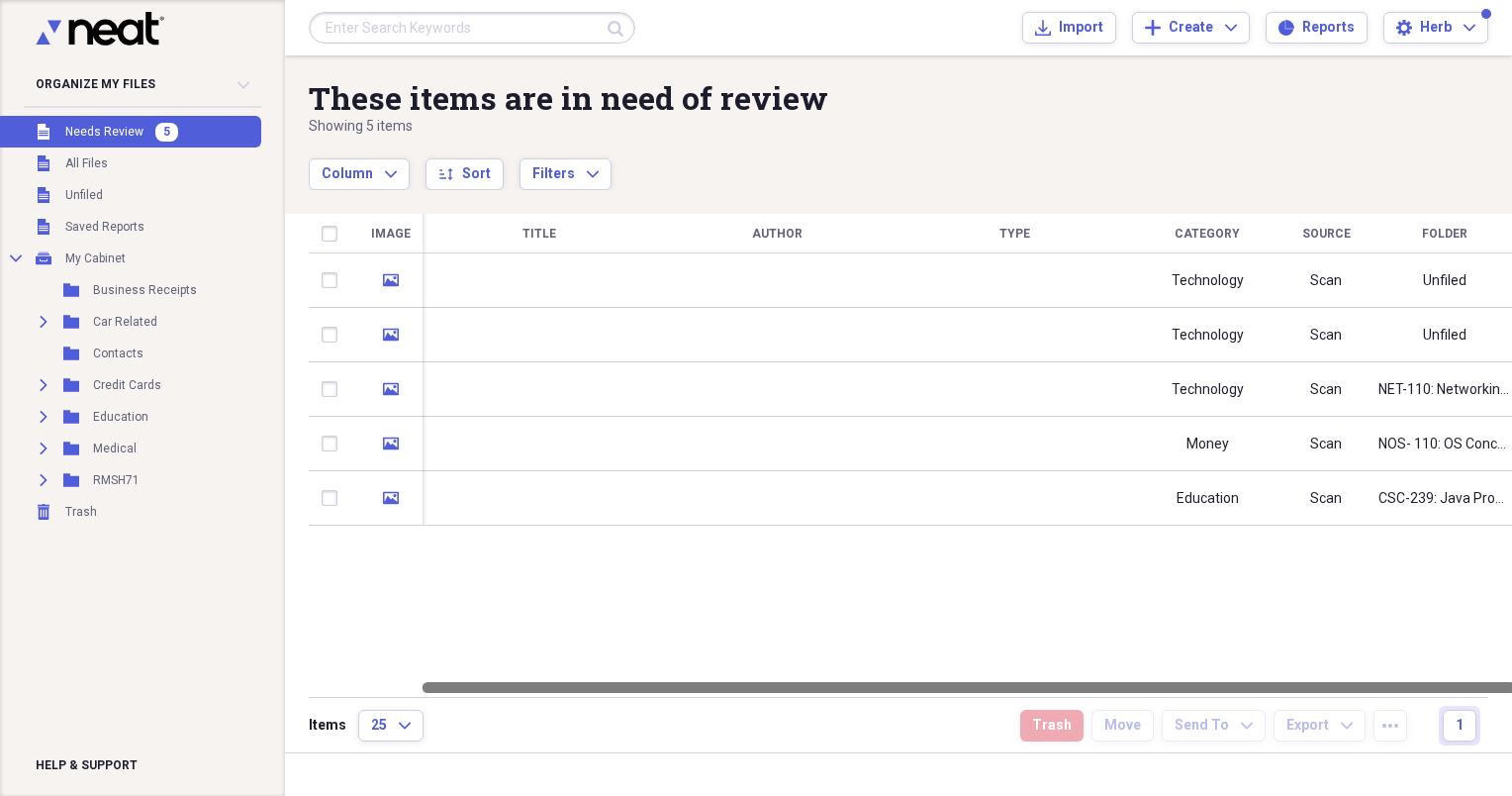 click at bounding box center (969, 687) 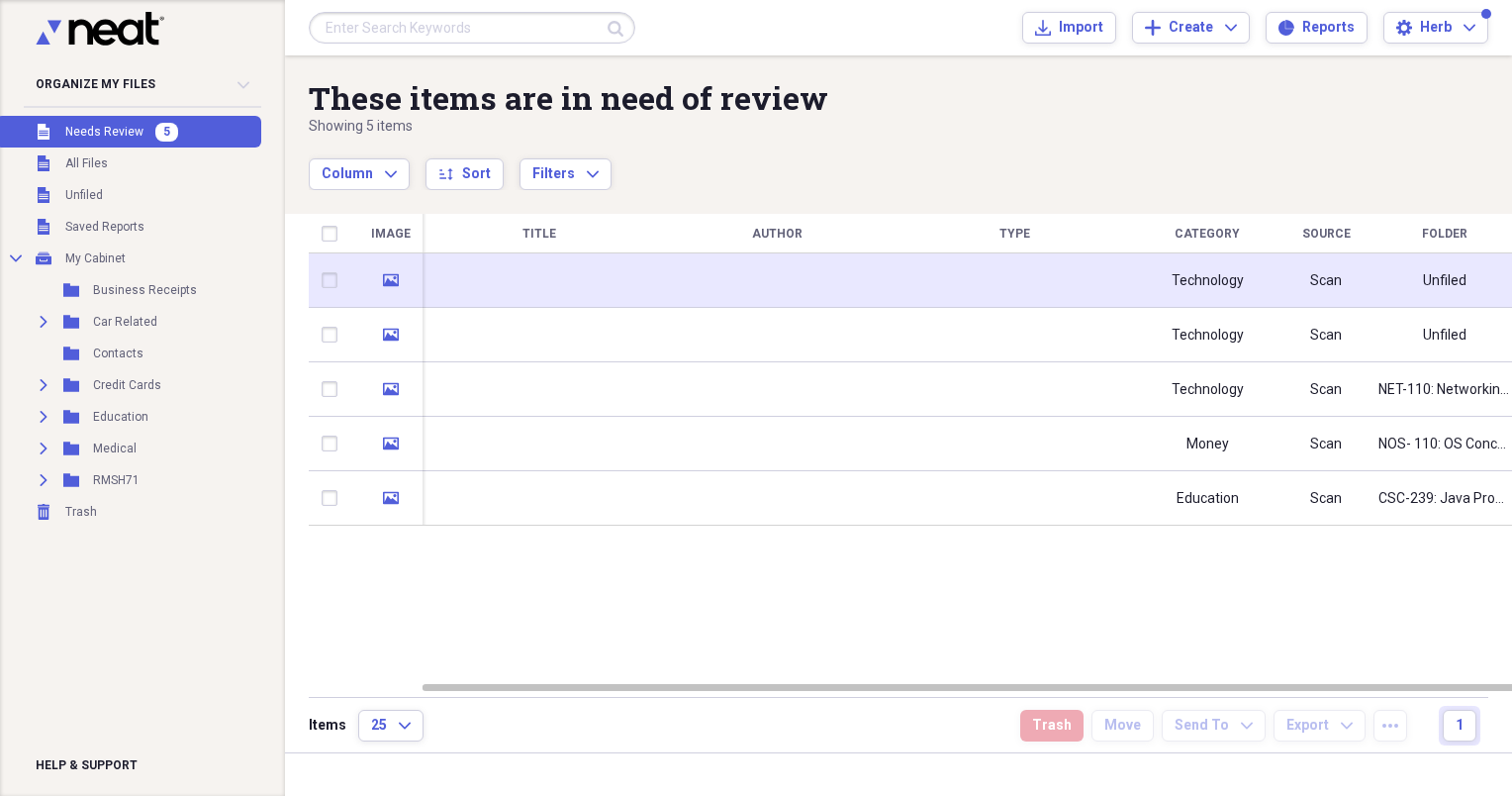 click at bounding box center (1014, 280) 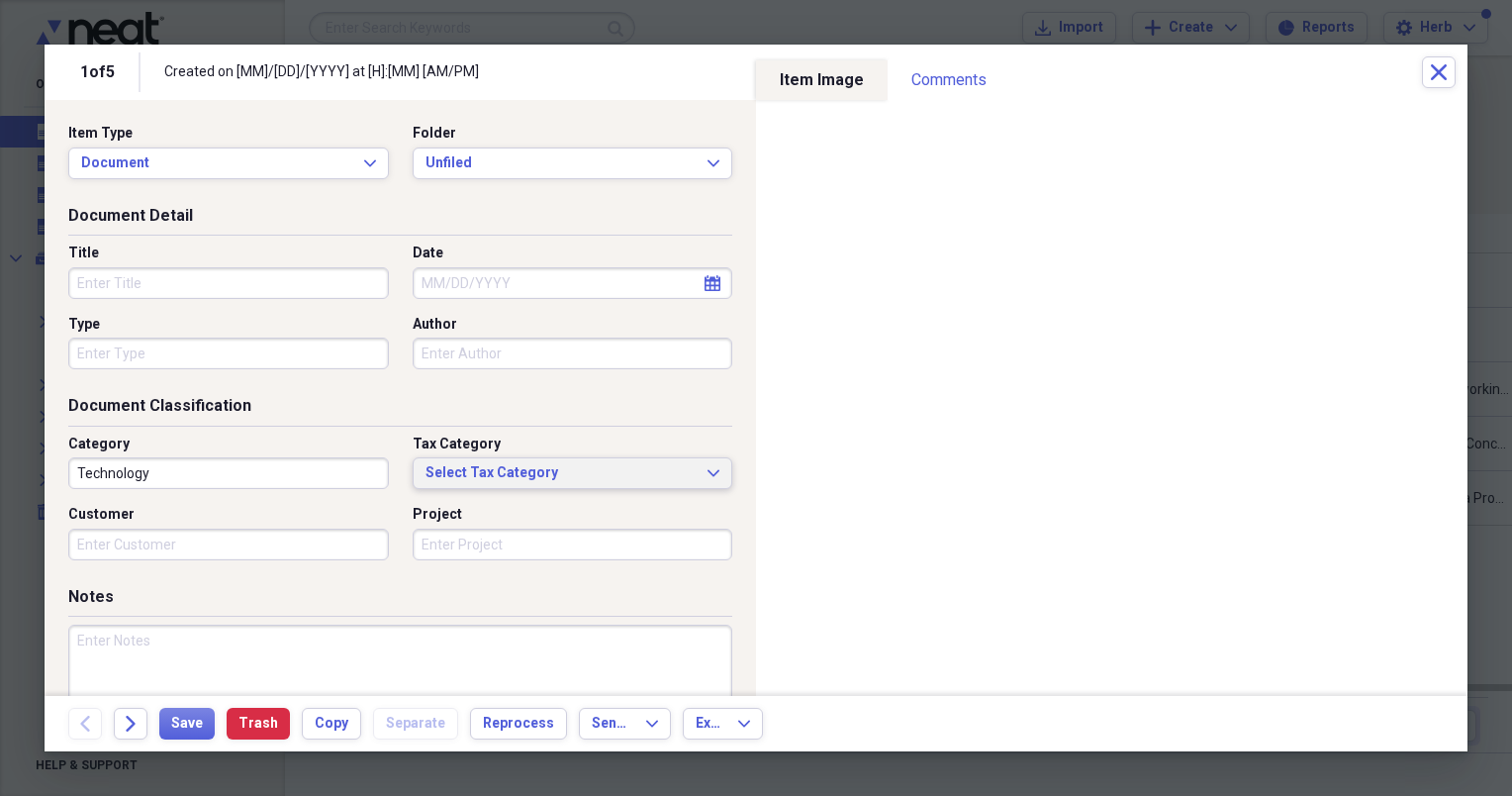 click on "Expand" 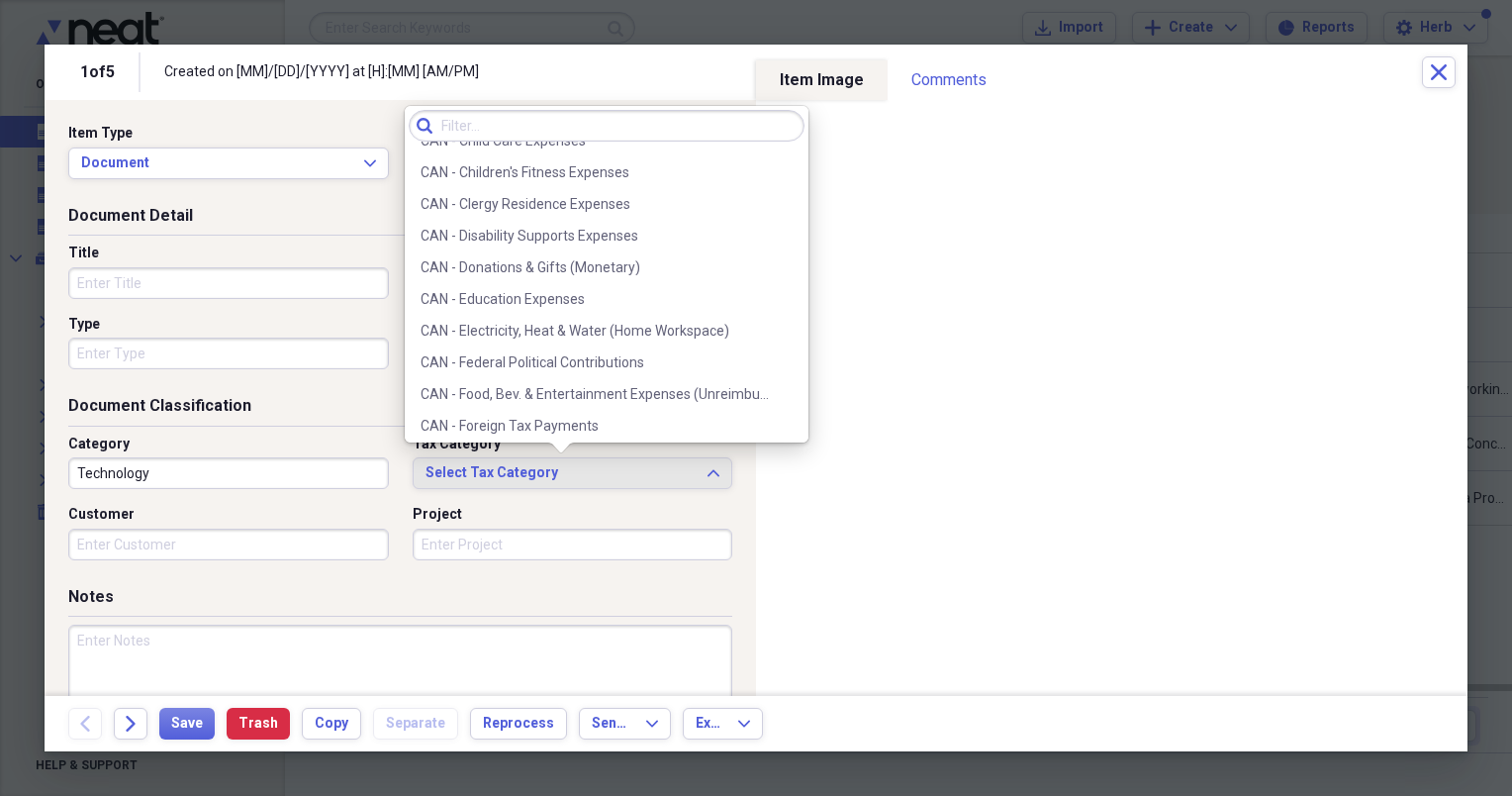 scroll, scrollTop: 541, scrollLeft: 0, axis: vertical 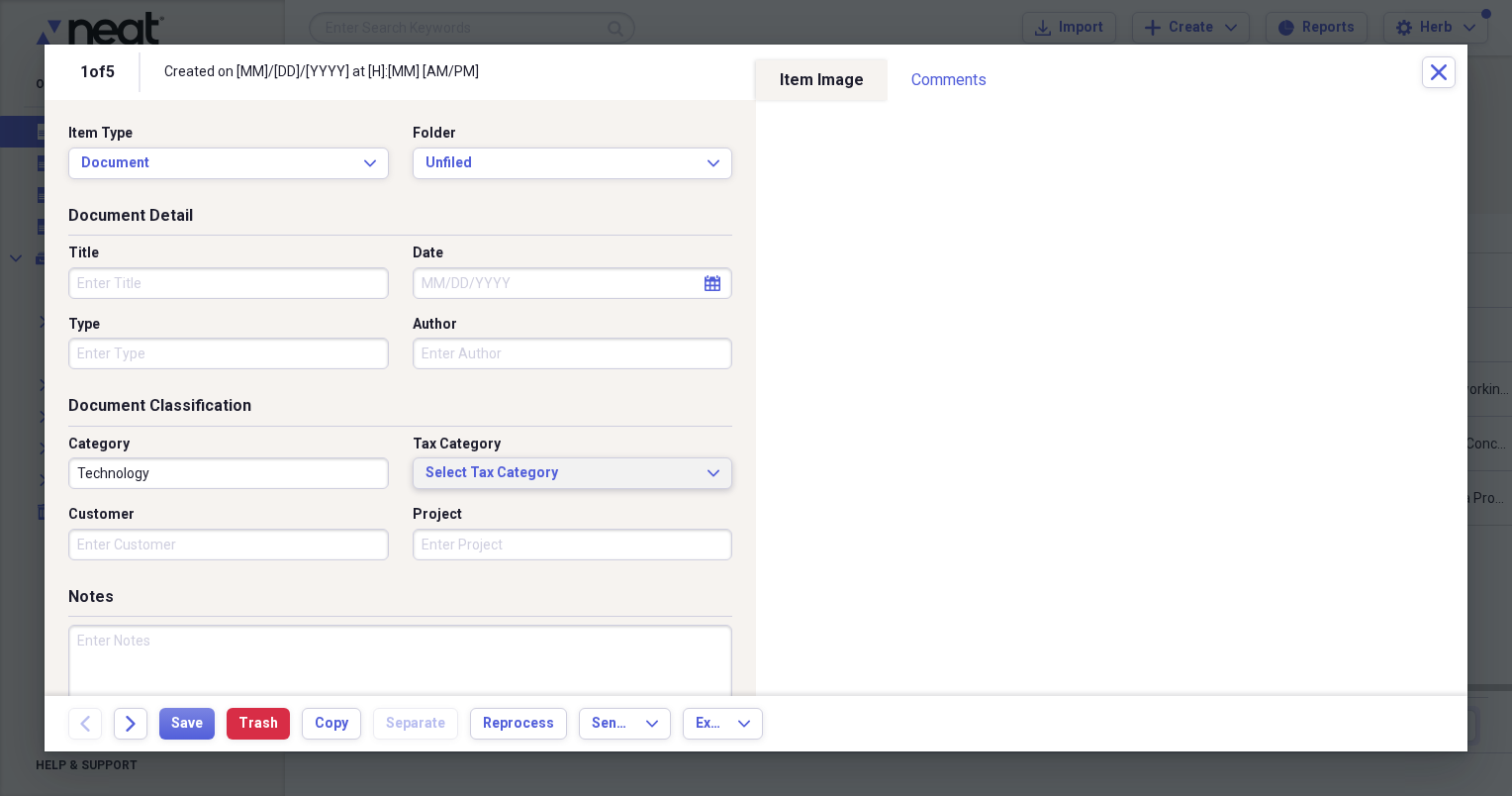click on "1  of  5 Created on 05/26/2021 at 2:41 pm Close" at bounding box center [756, 72] 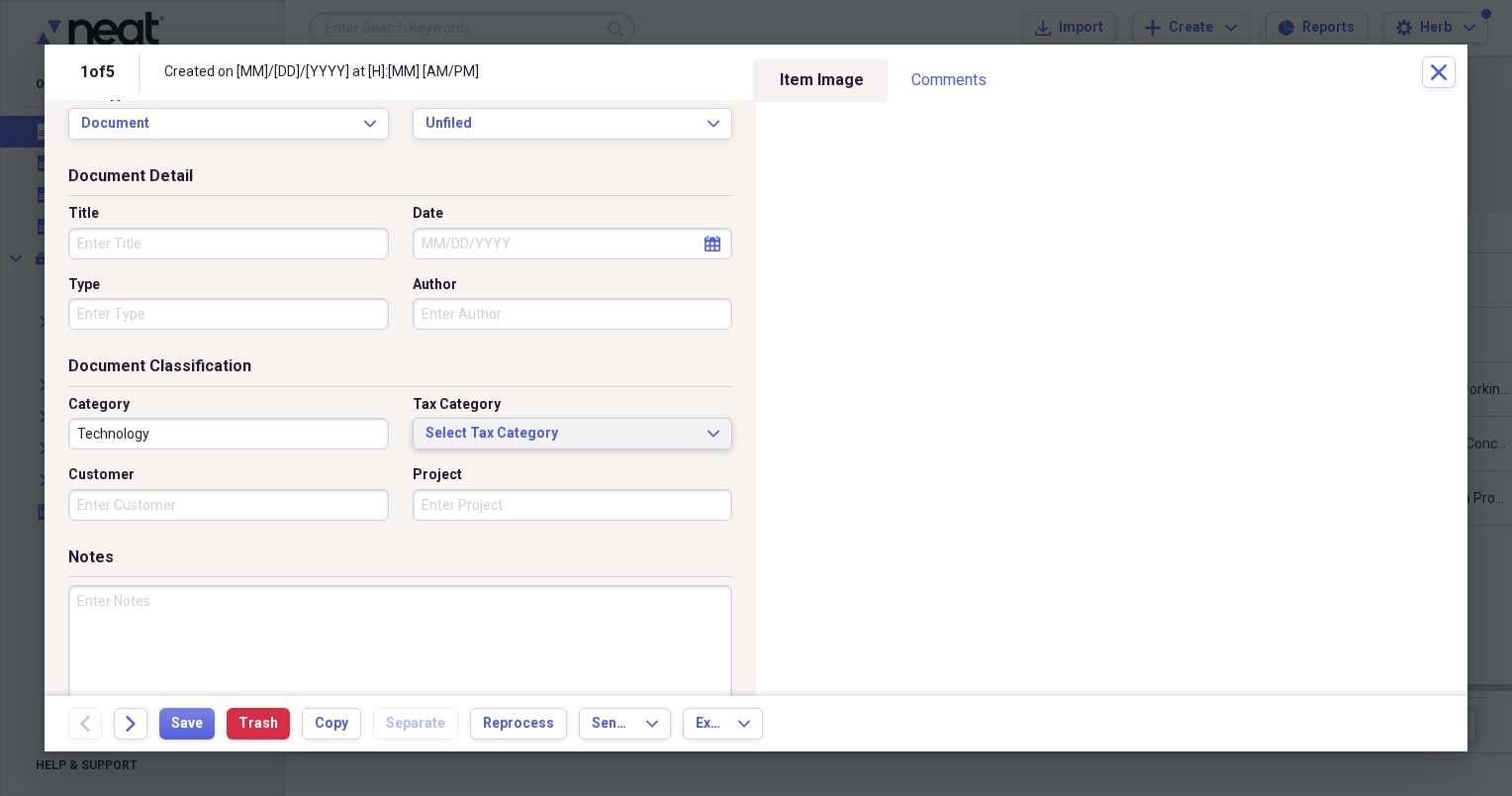 scroll, scrollTop: 79, scrollLeft: 0, axis: vertical 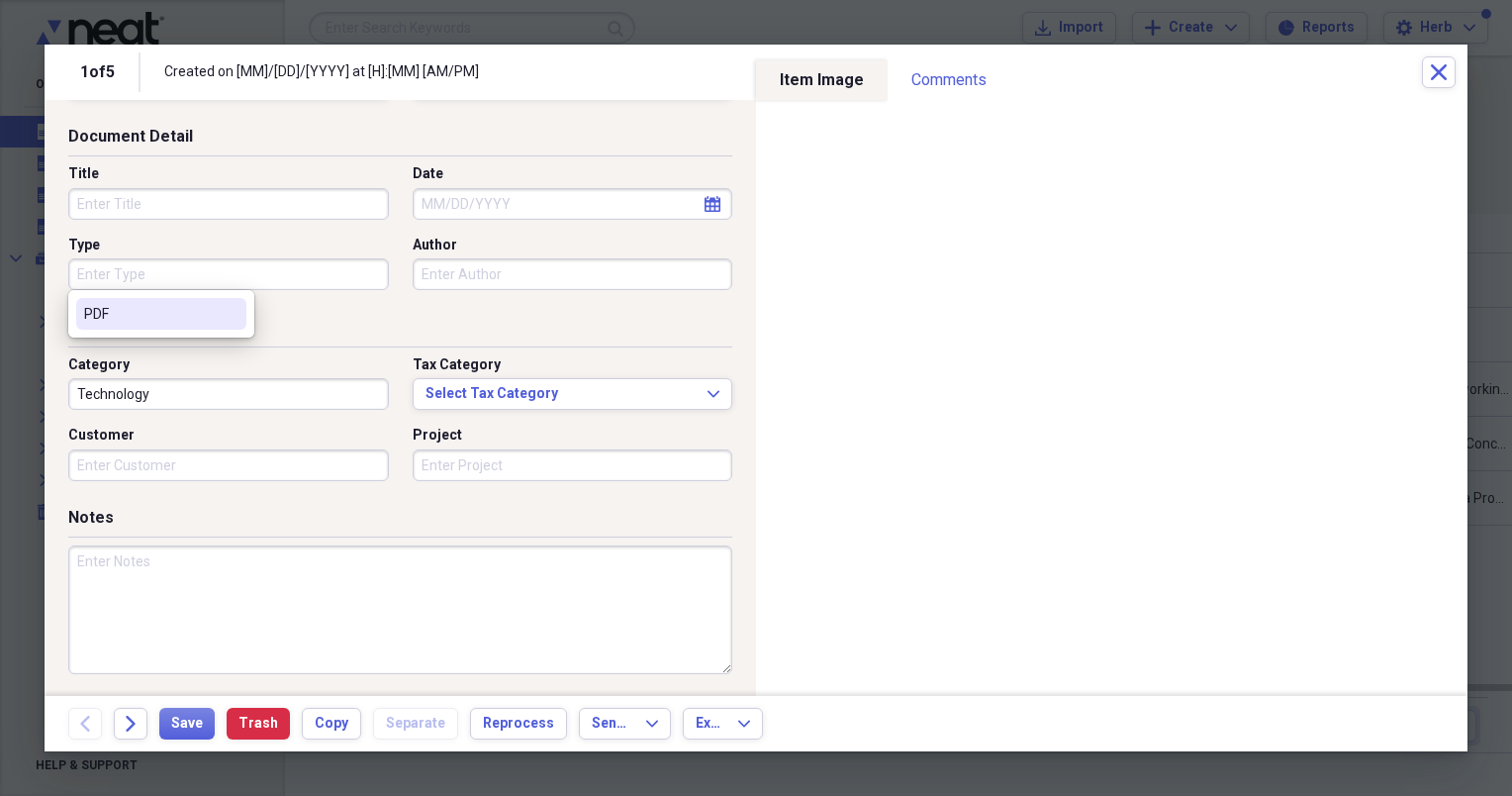 click on "Type" at bounding box center [229, 274] 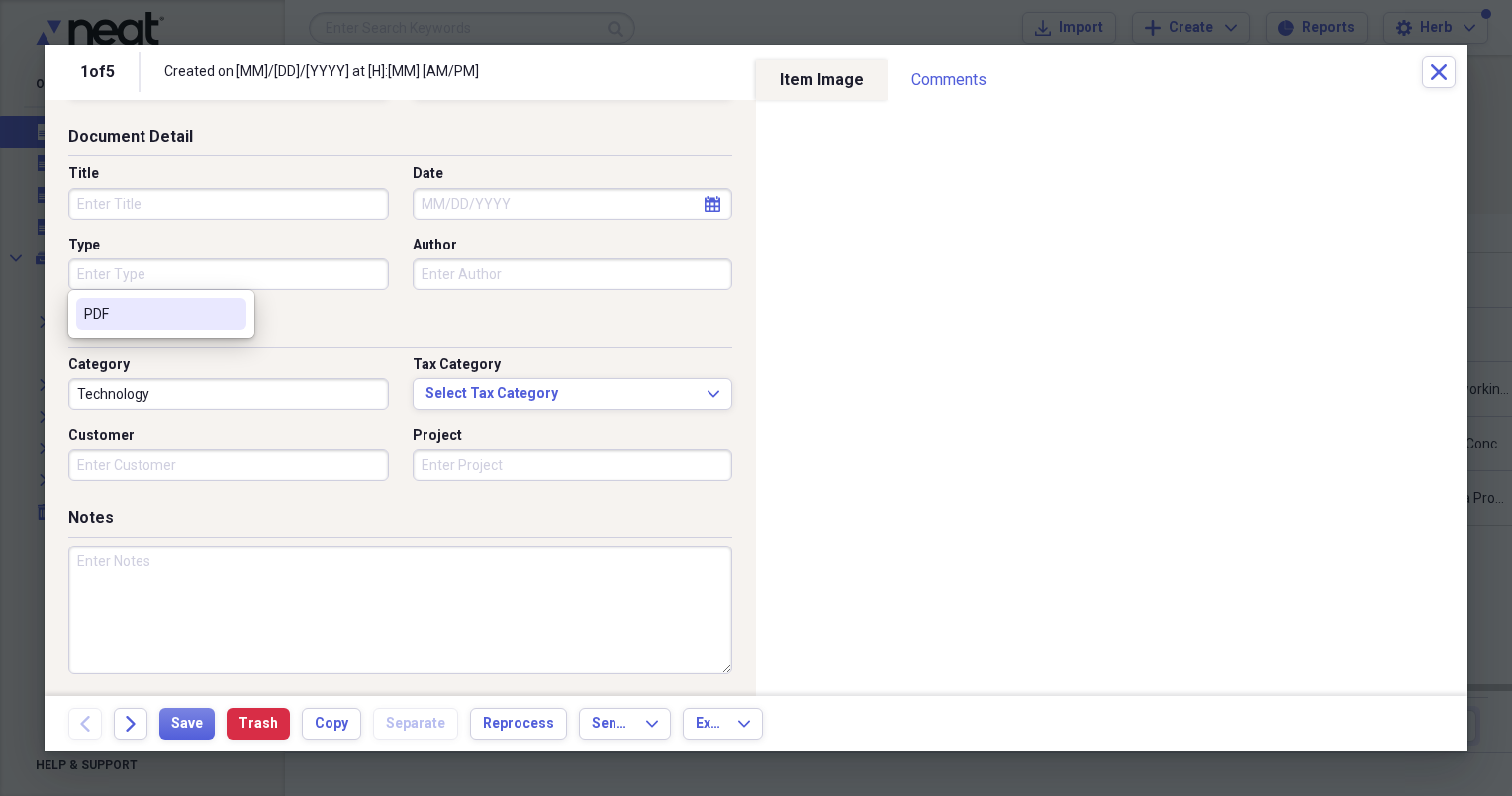 click on "Type" at bounding box center [229, 274] 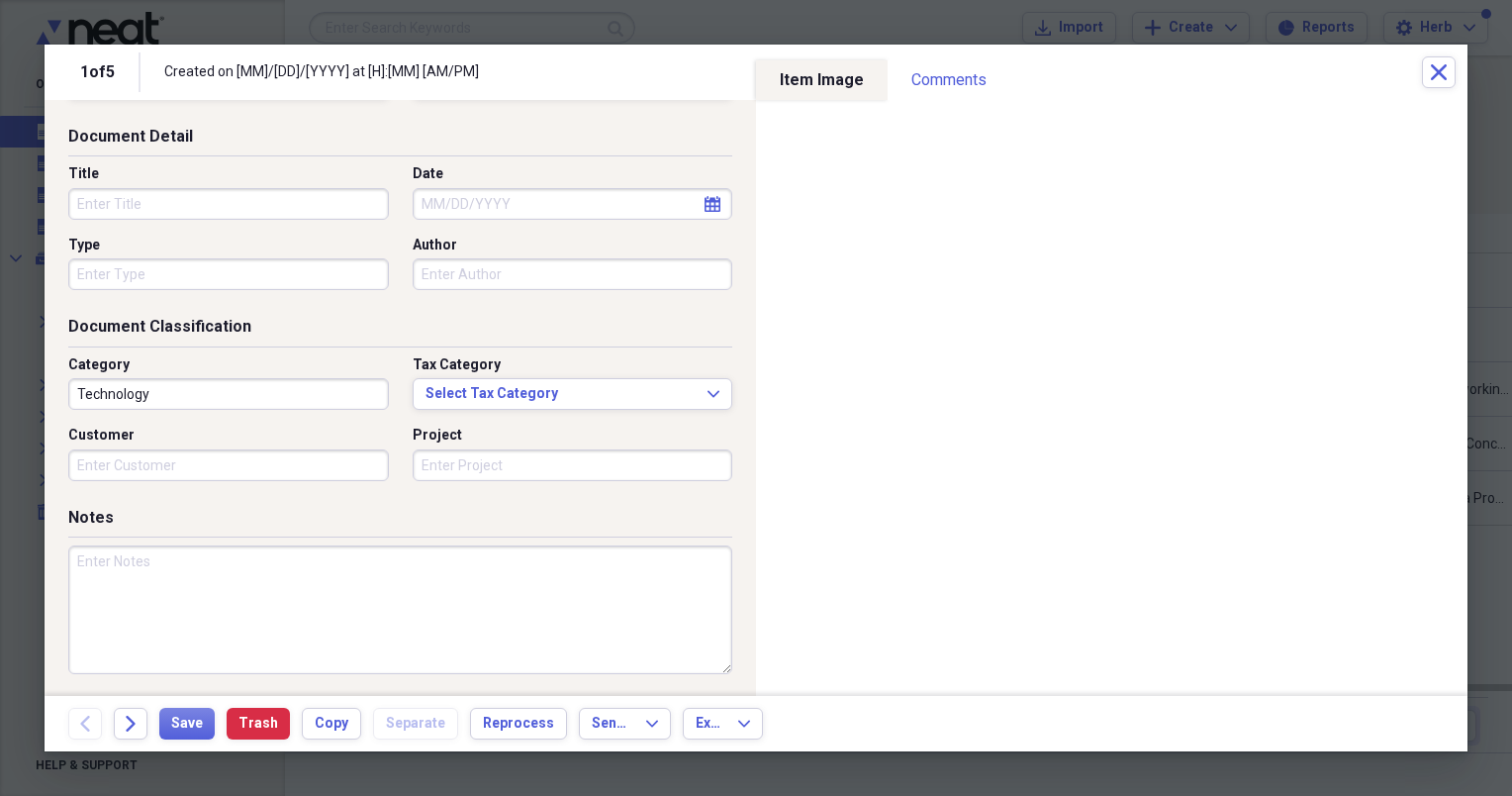 click on "1  of  5 Created on 05/26/2021 at 2:41 pm Close" at bounding box center [756, 72] 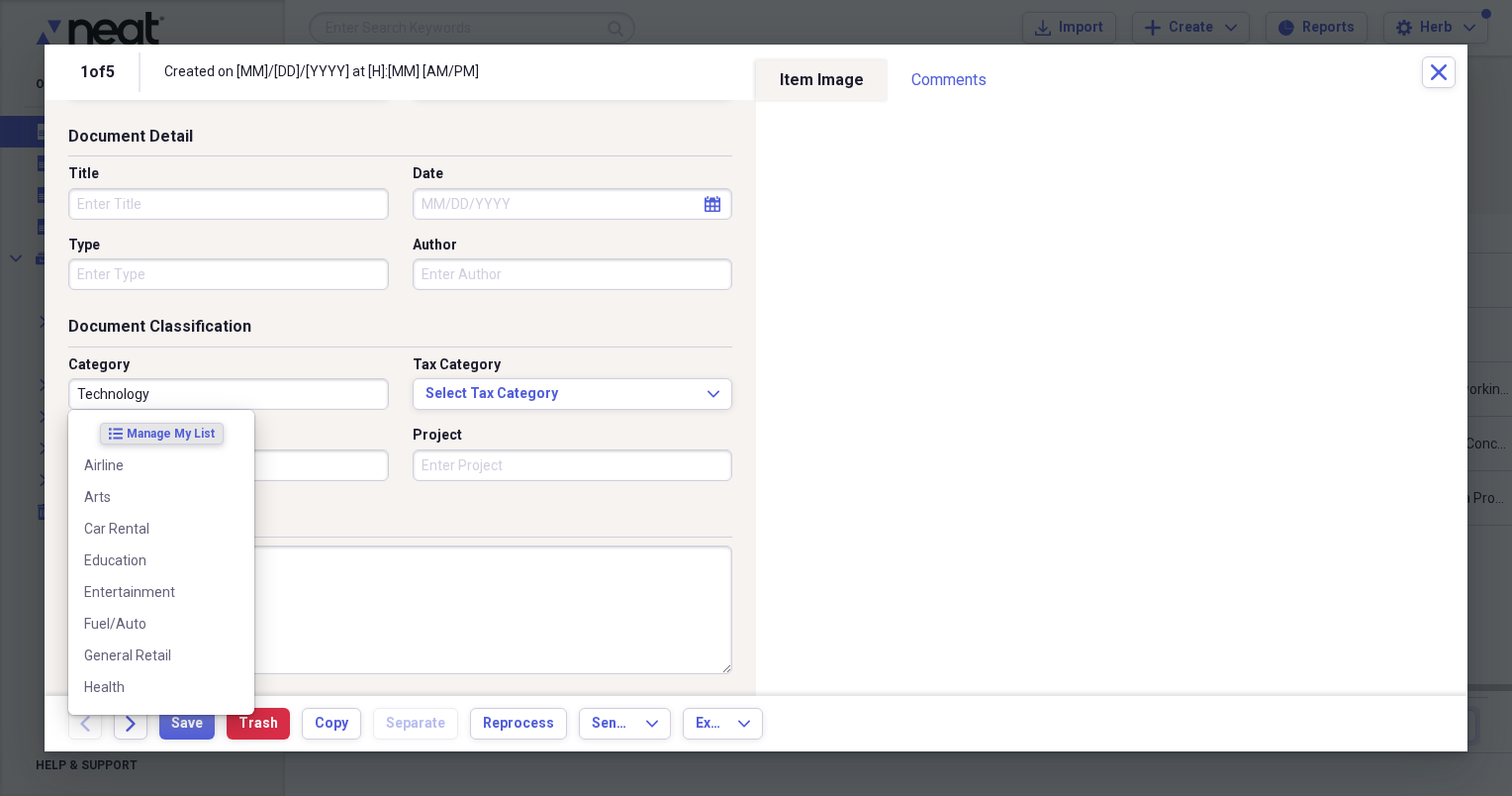 click on "Technology" at bounding box center (229, 394) 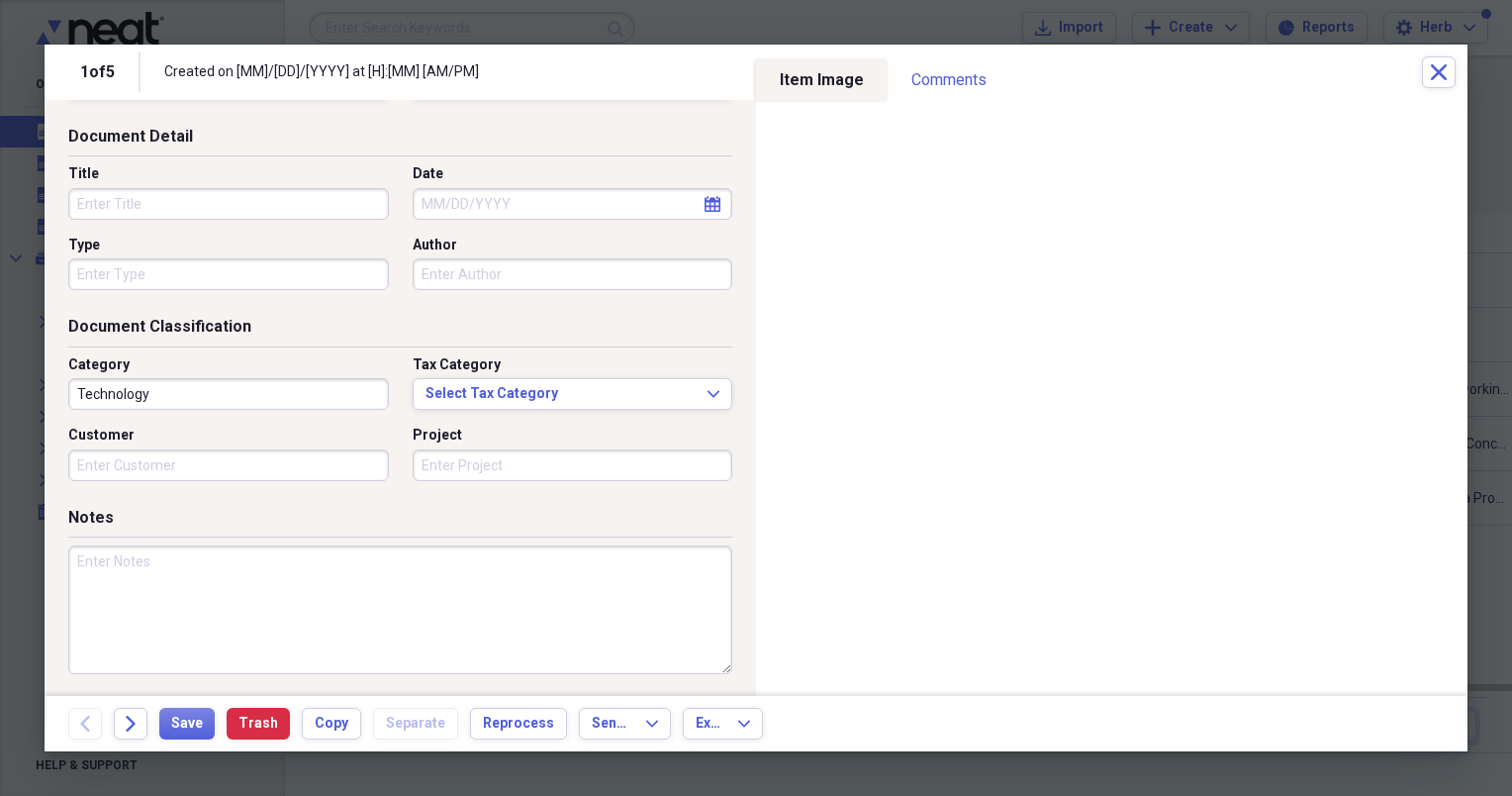 click on "Created on 05/26/2021 at 2:41 pm" at bounding box center (434, 72) 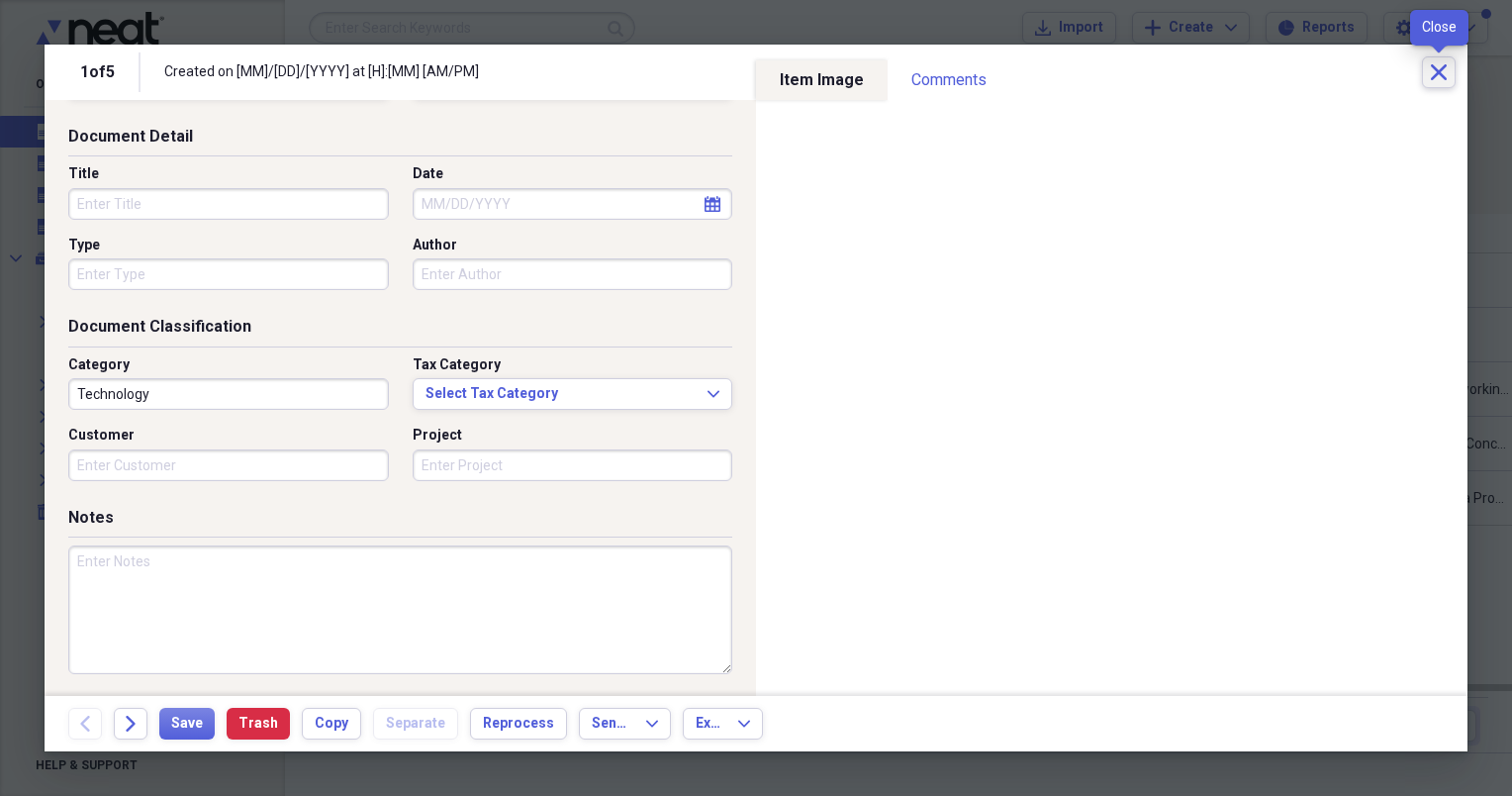 click 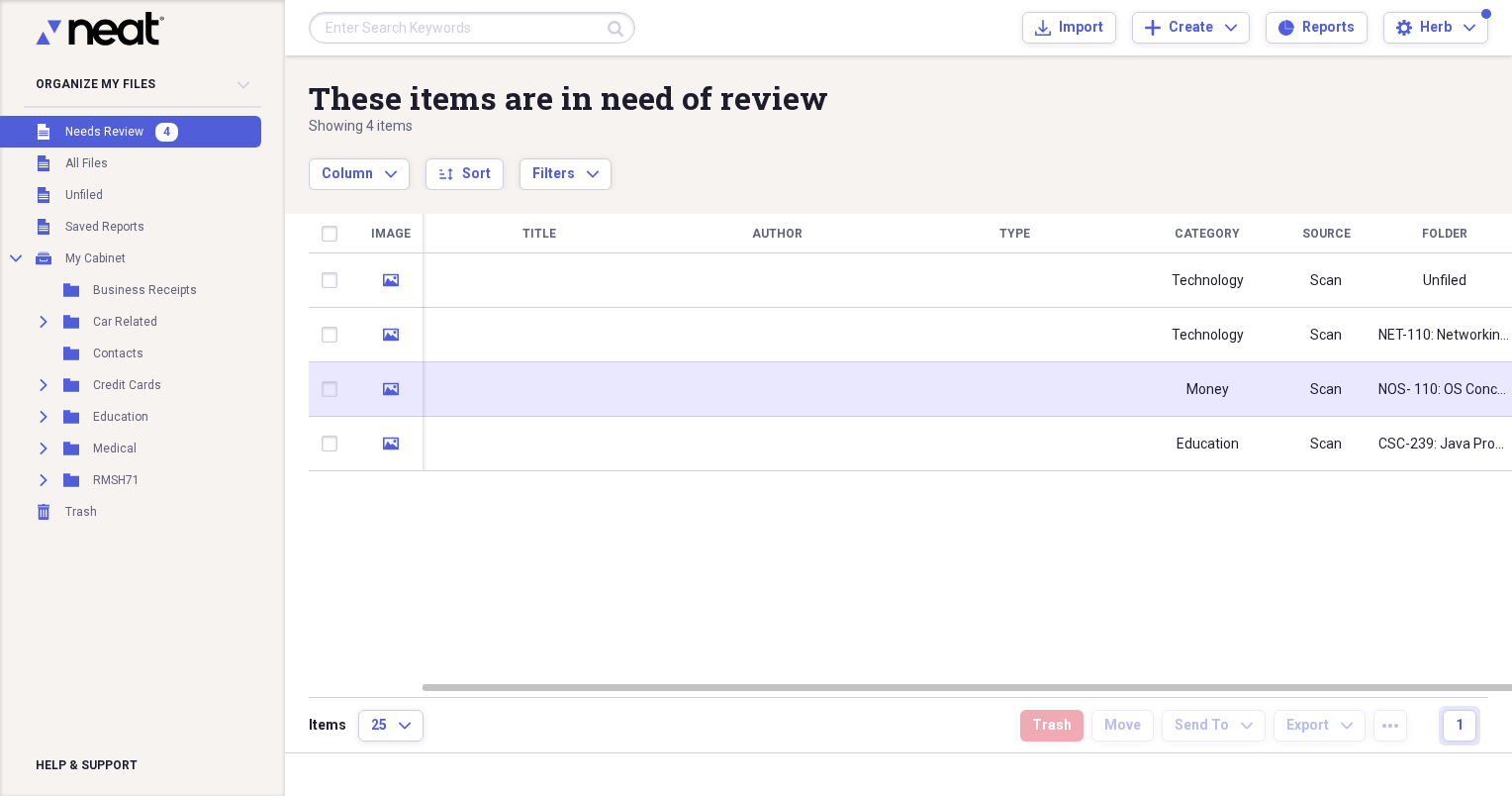 click at bounding box center (777, 389) 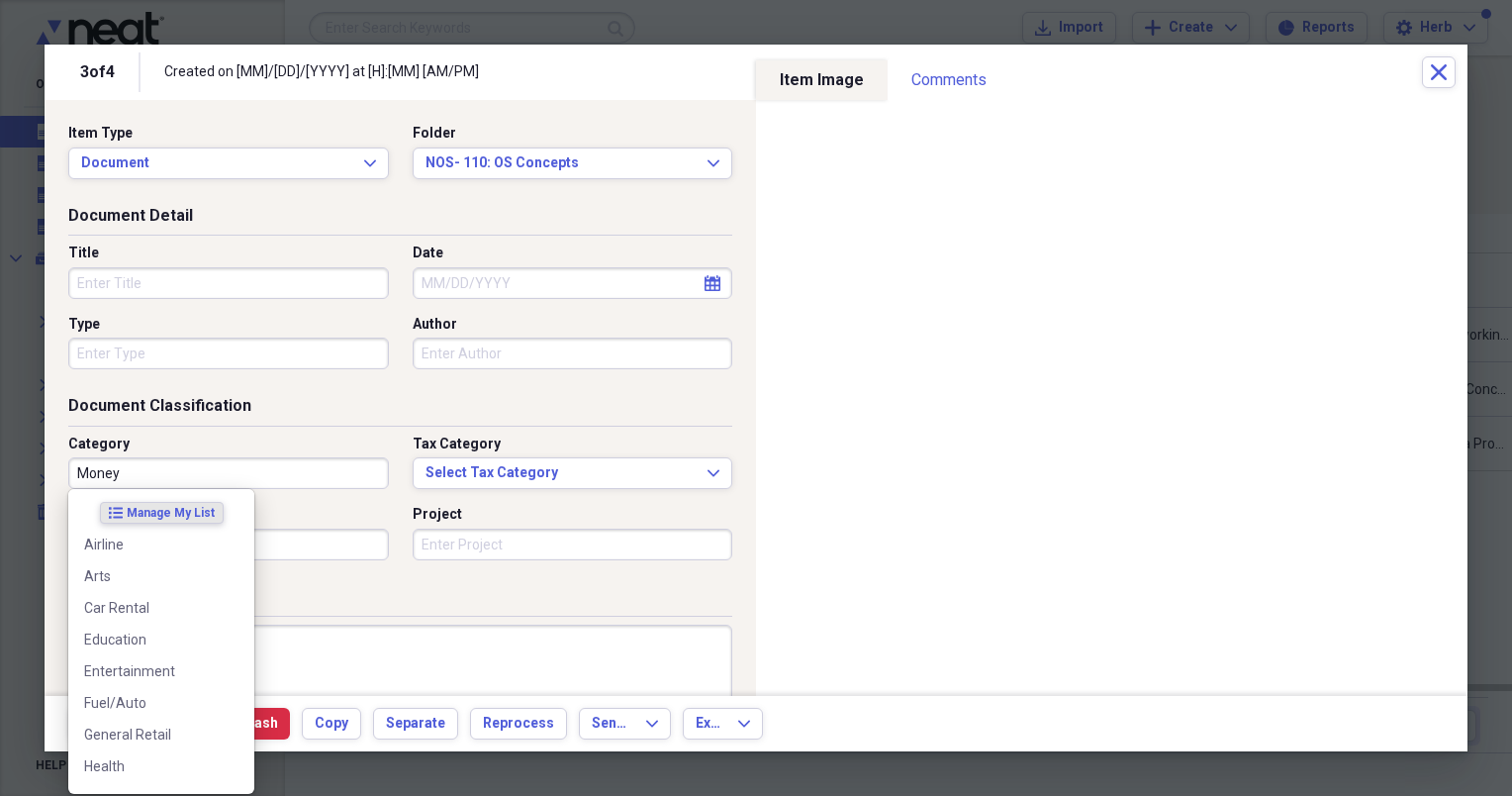 click on "Money" at bounding box center [229, 473] 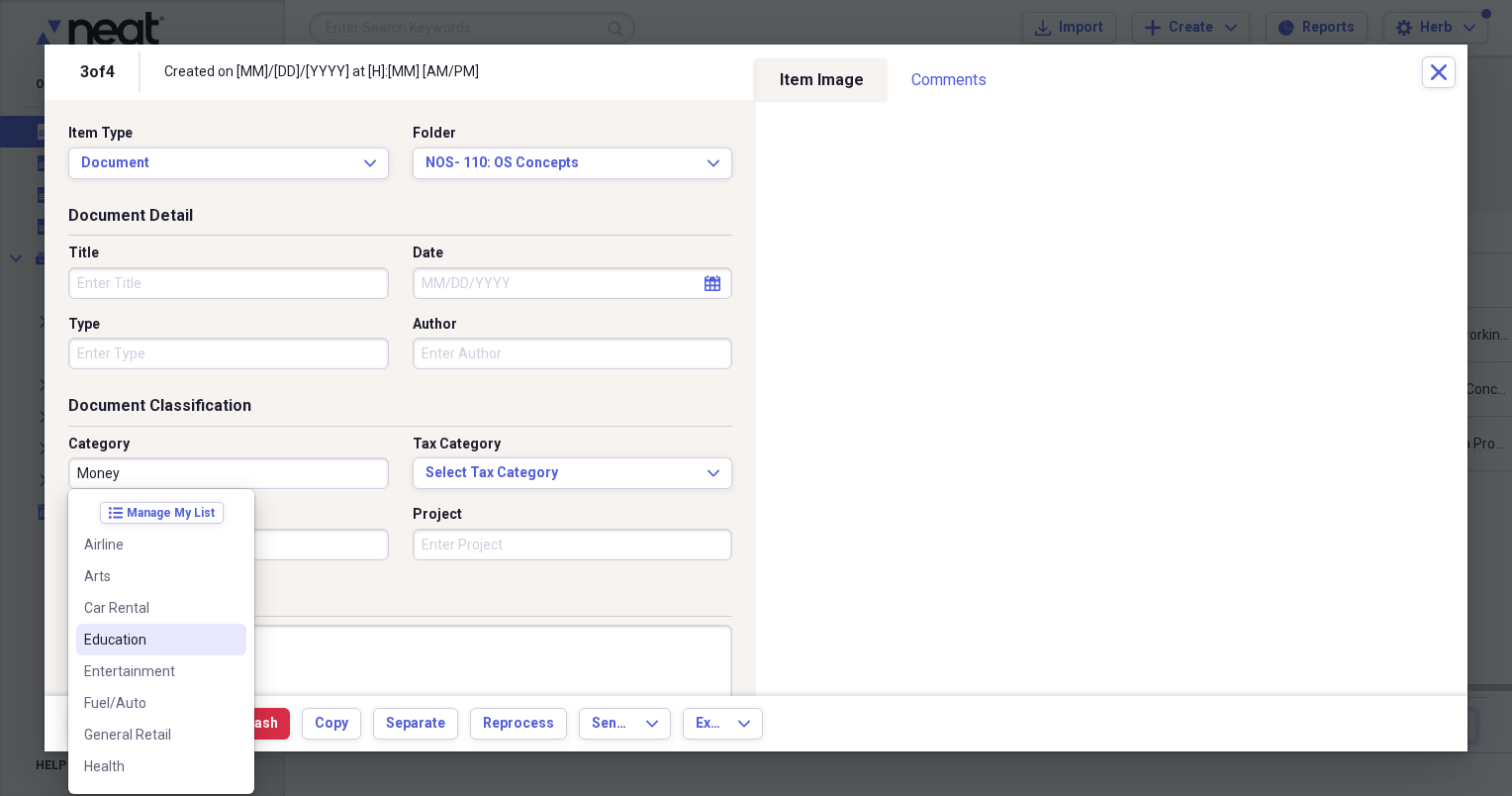 click on "Education" at bounding box center (149, 640) 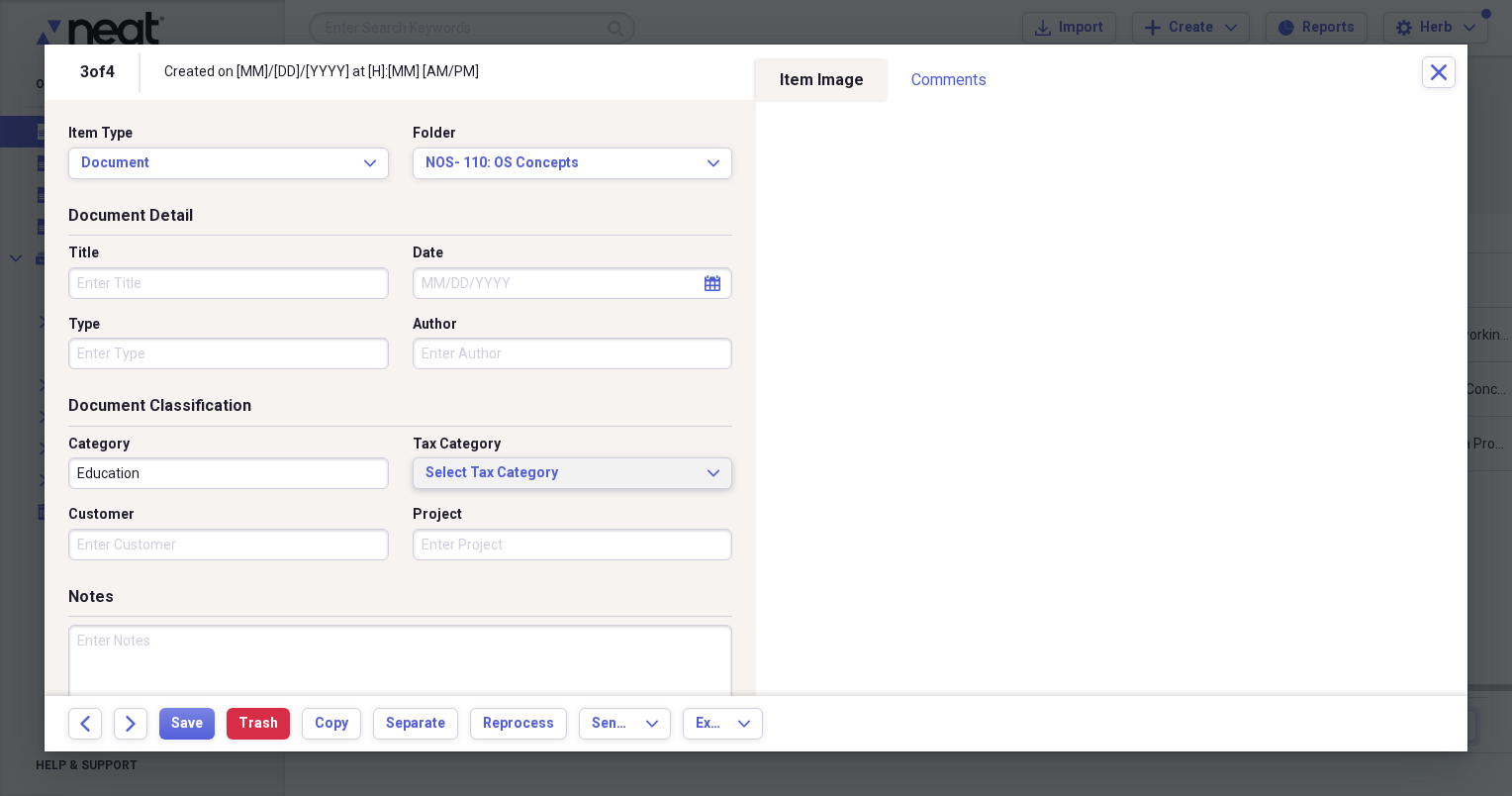 click on "Expand" 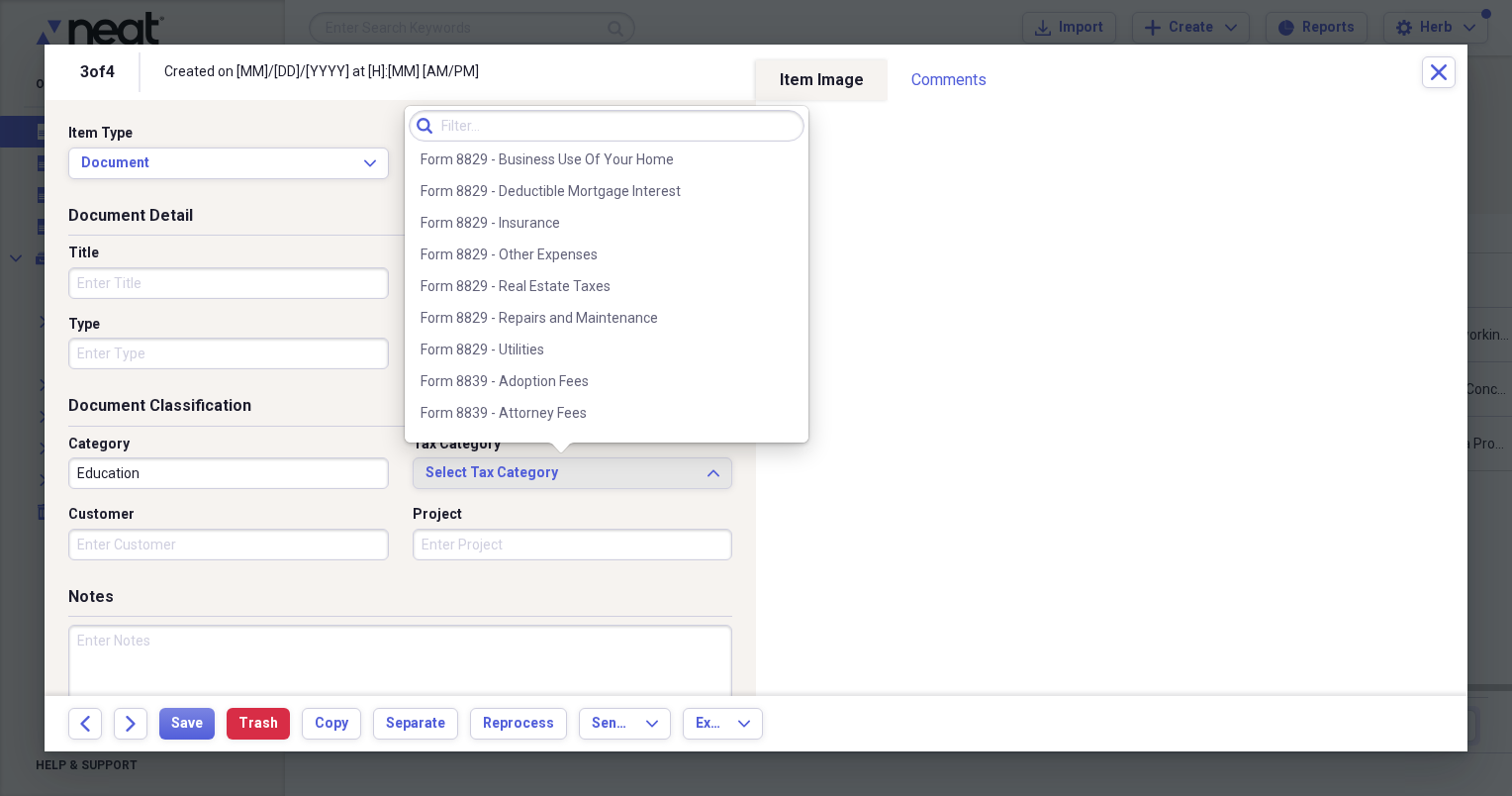 scroll, scrollTop: 2270, scrollLeft: 0, axis: vertical 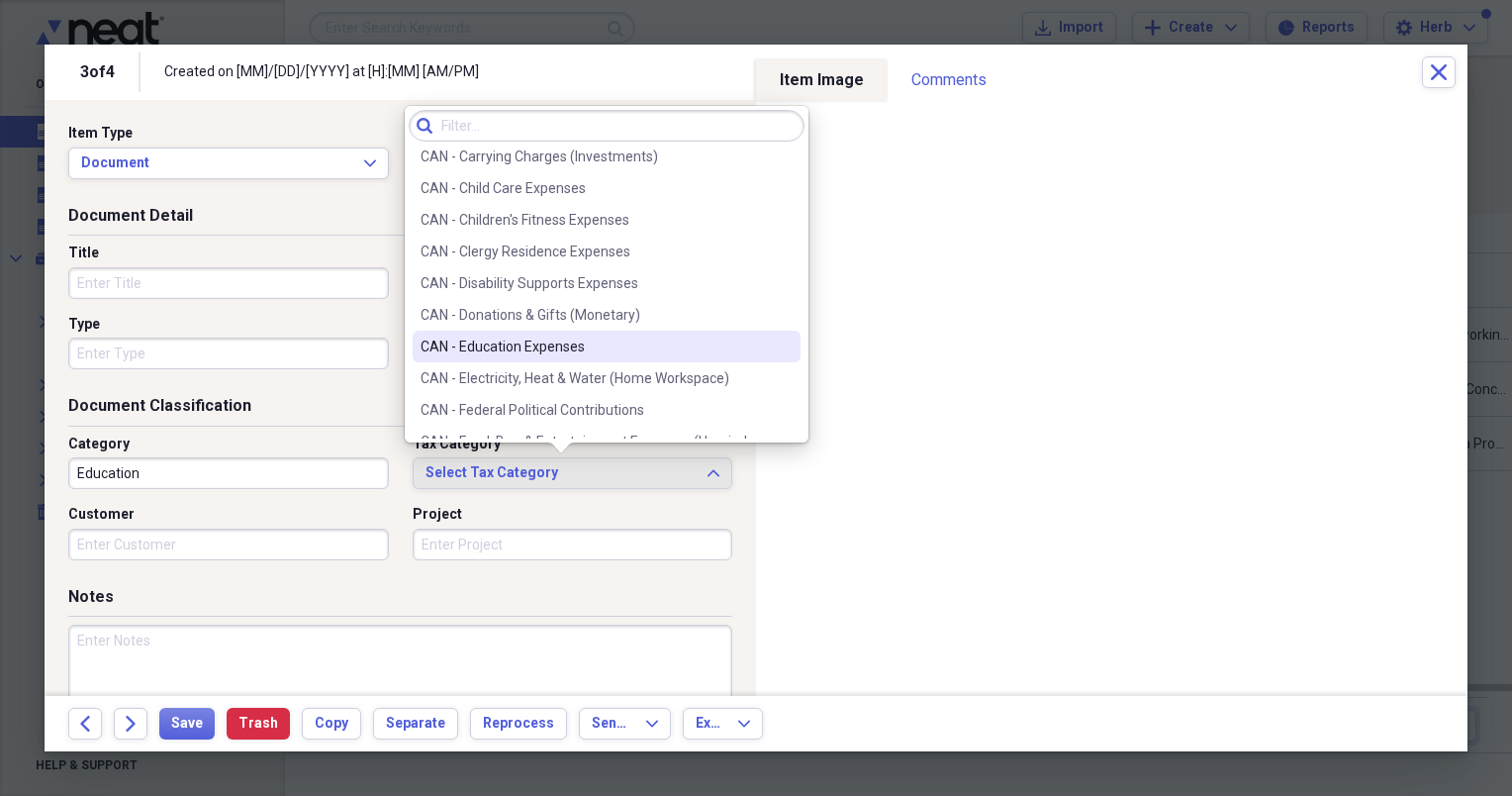 click on "CAN - Education Expenses" at bounding box center (595, 347) 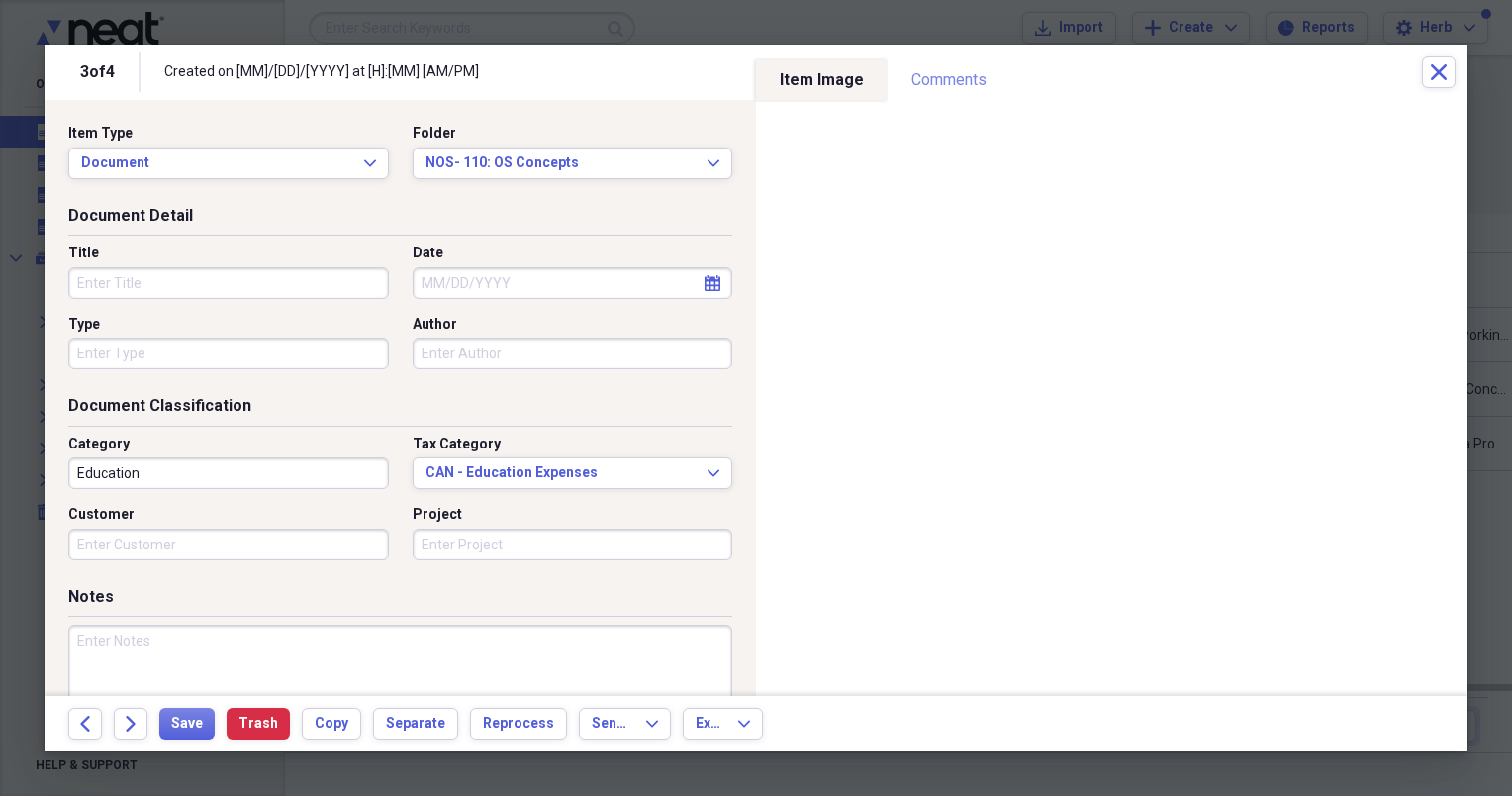 click on "Comments" at bounding box center (949, 80) 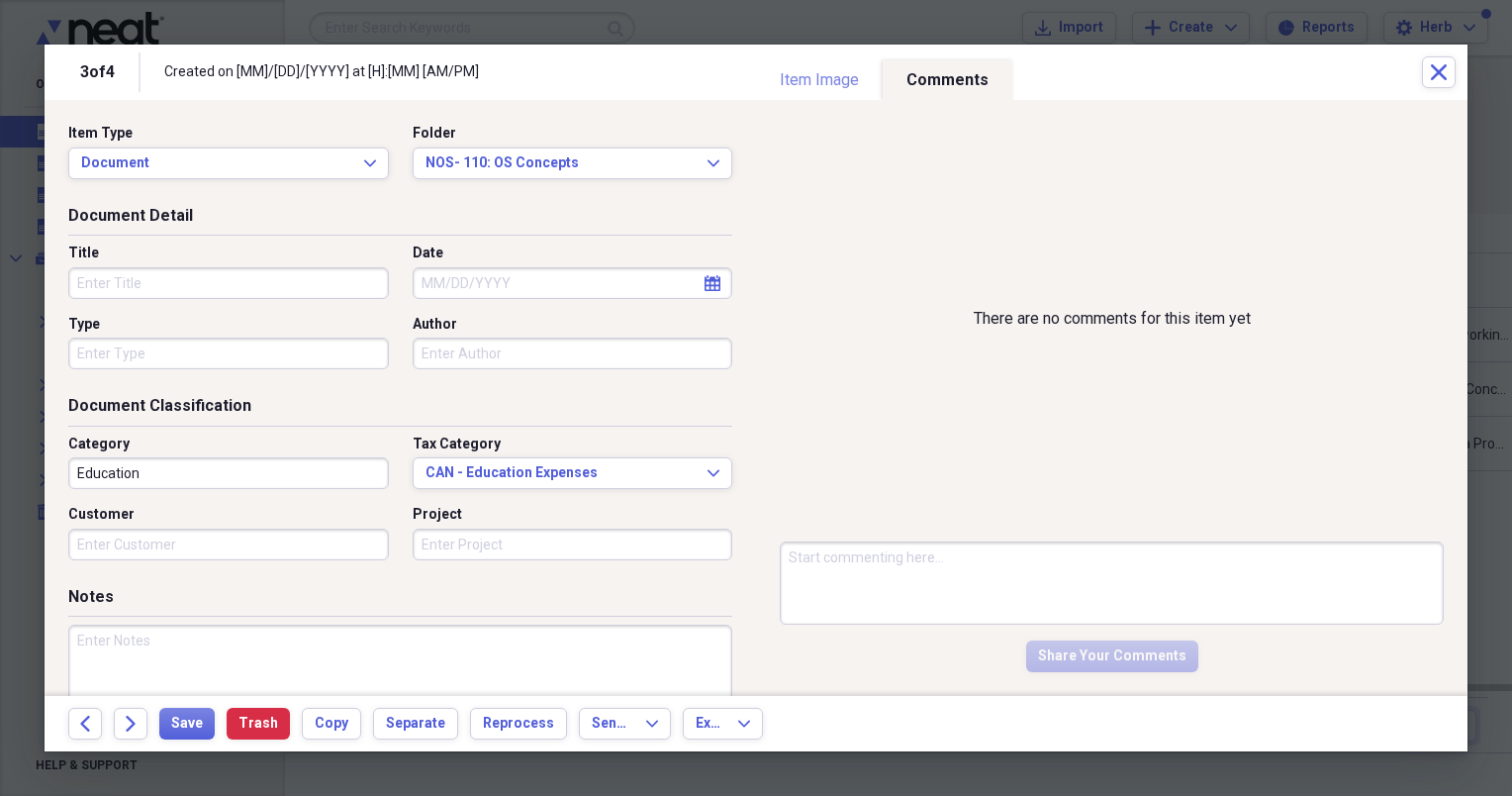 click on "Item Image" at bounding box center [819, 80] 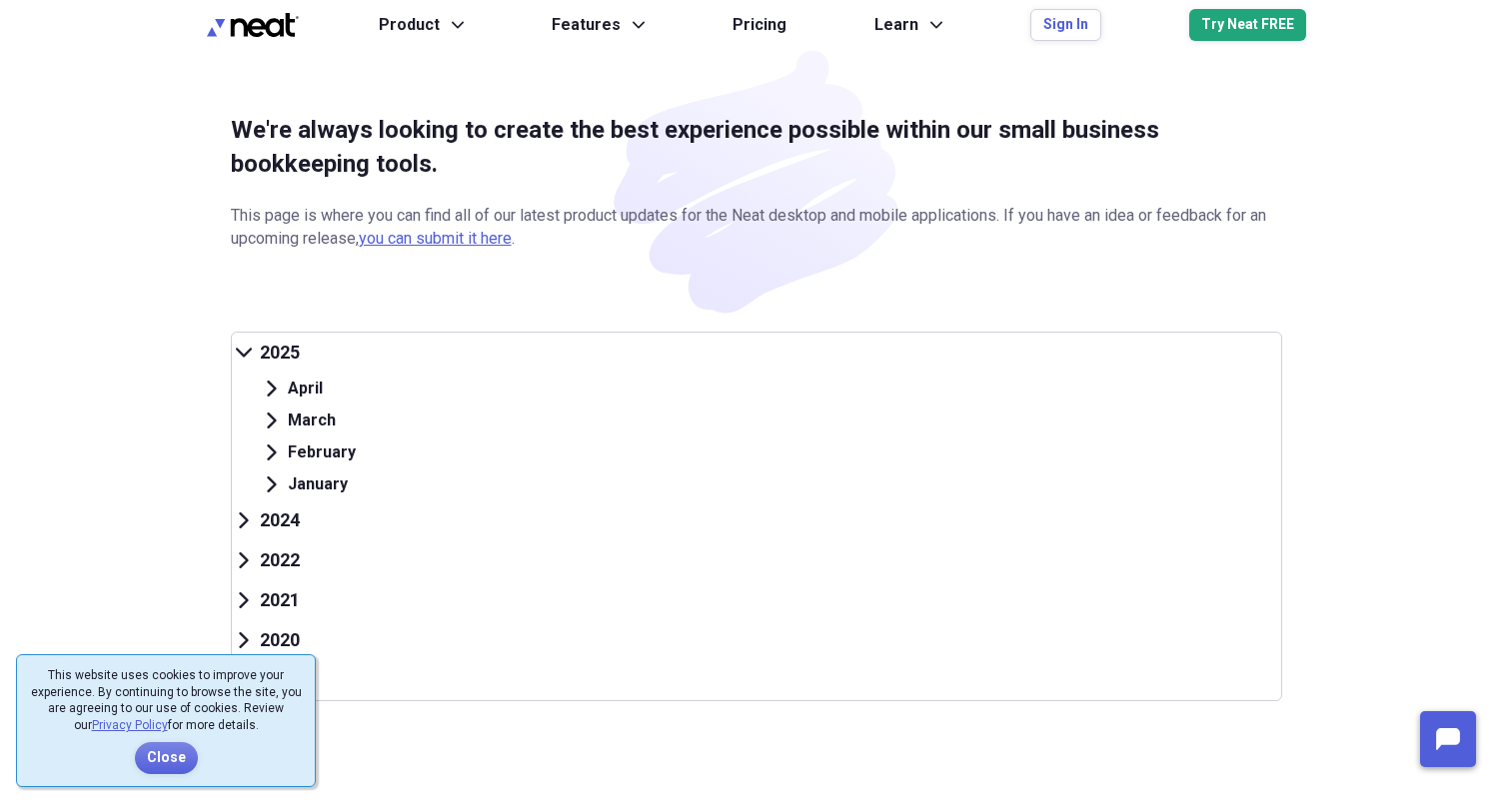 scroll, scrollTop: 0, scrollLeft: 0, axis: both 